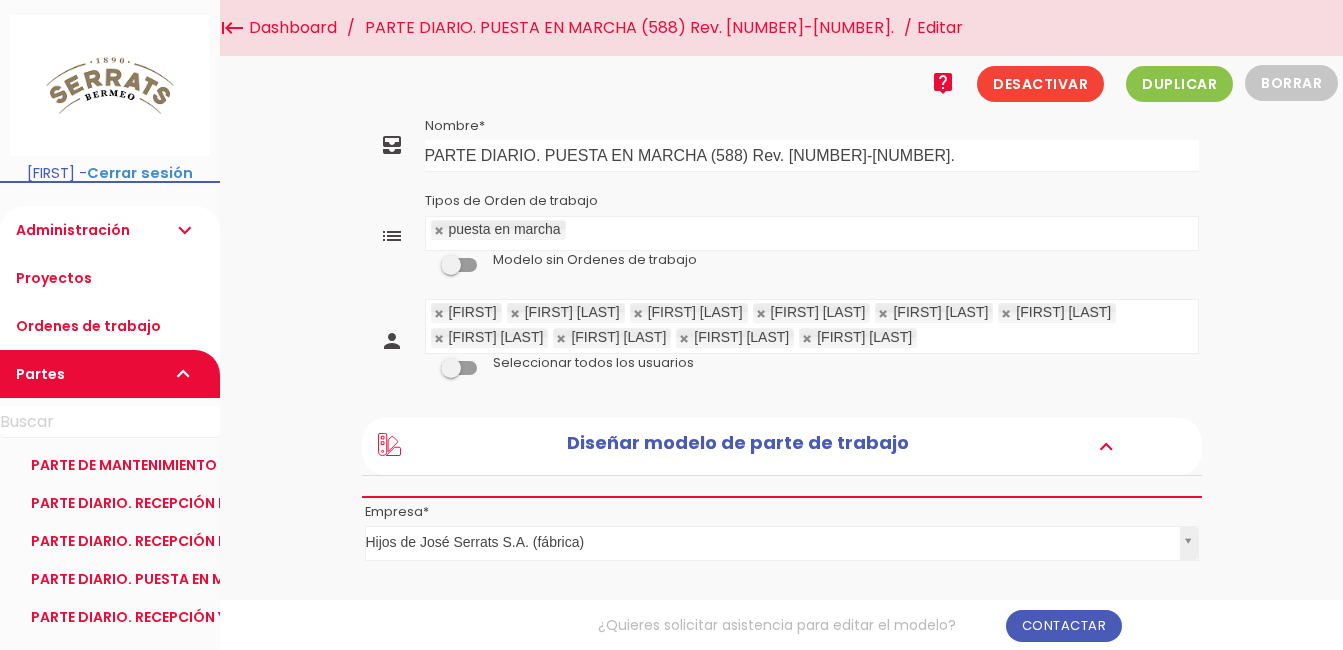 scroll, scrollTop: 0, scrollLeft: 0, axis: both 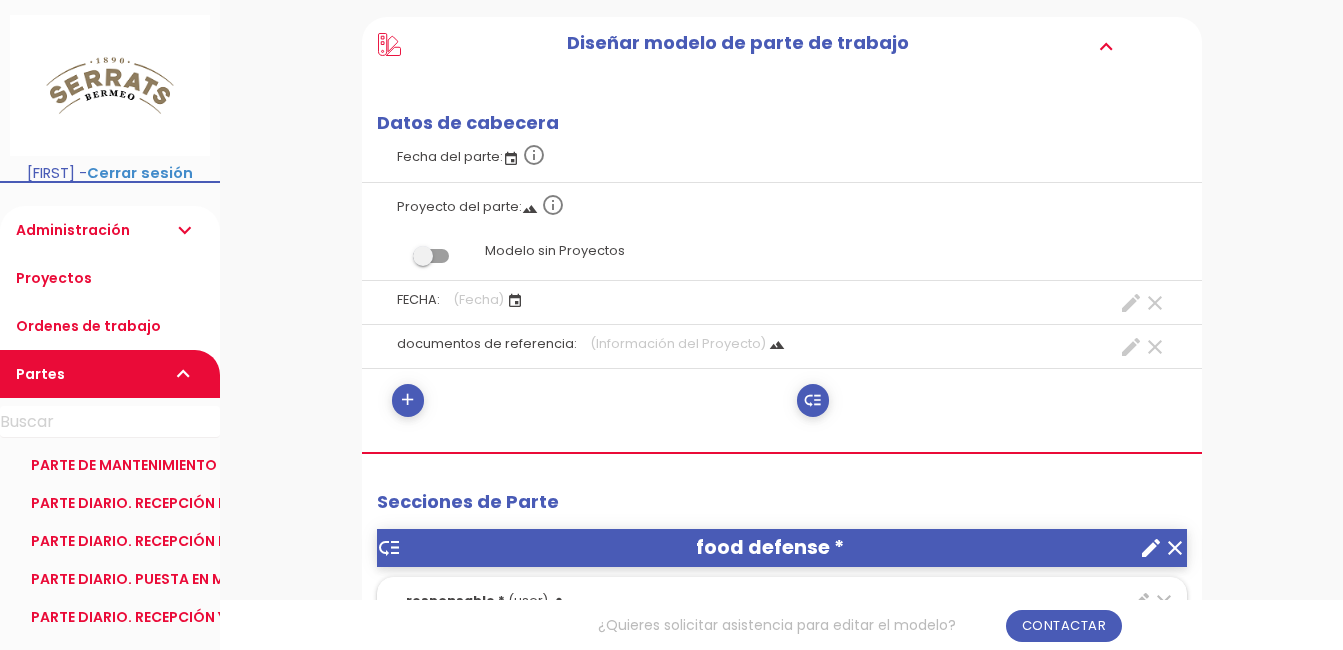 click on "create" at bounding box center (1131, 303) 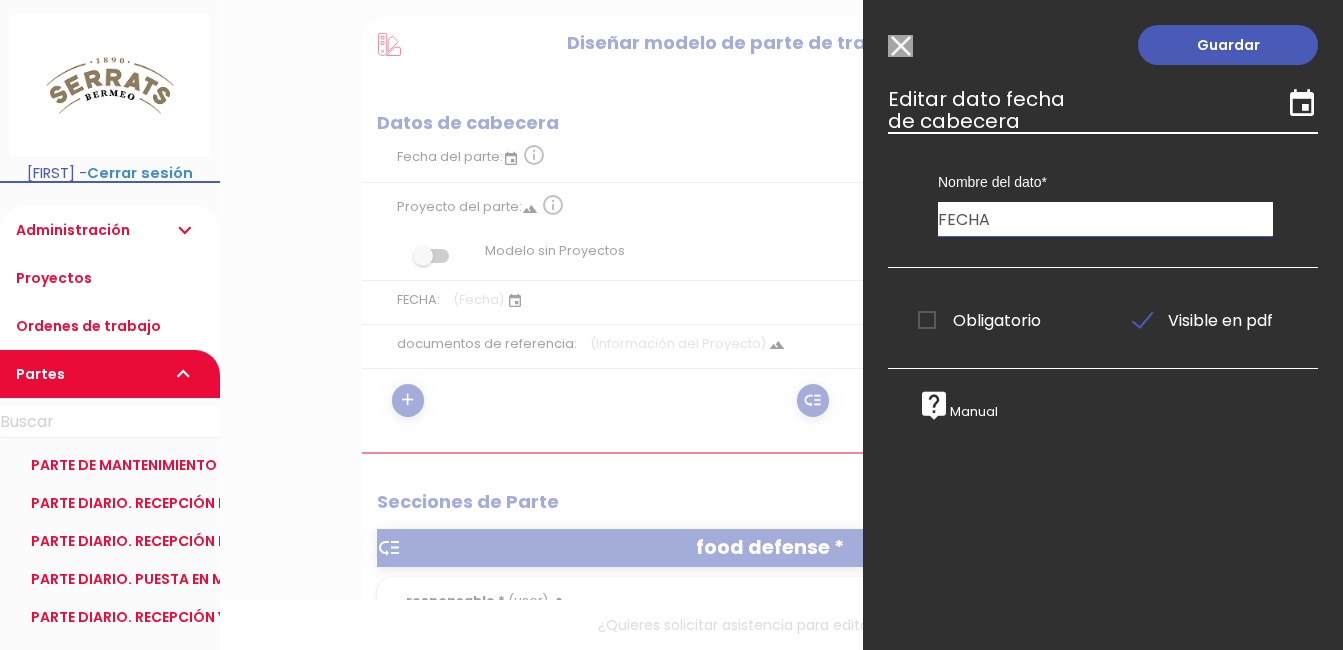 click on "Modelo sin Ordenes de trabajo" at bounding box center [900, 46] 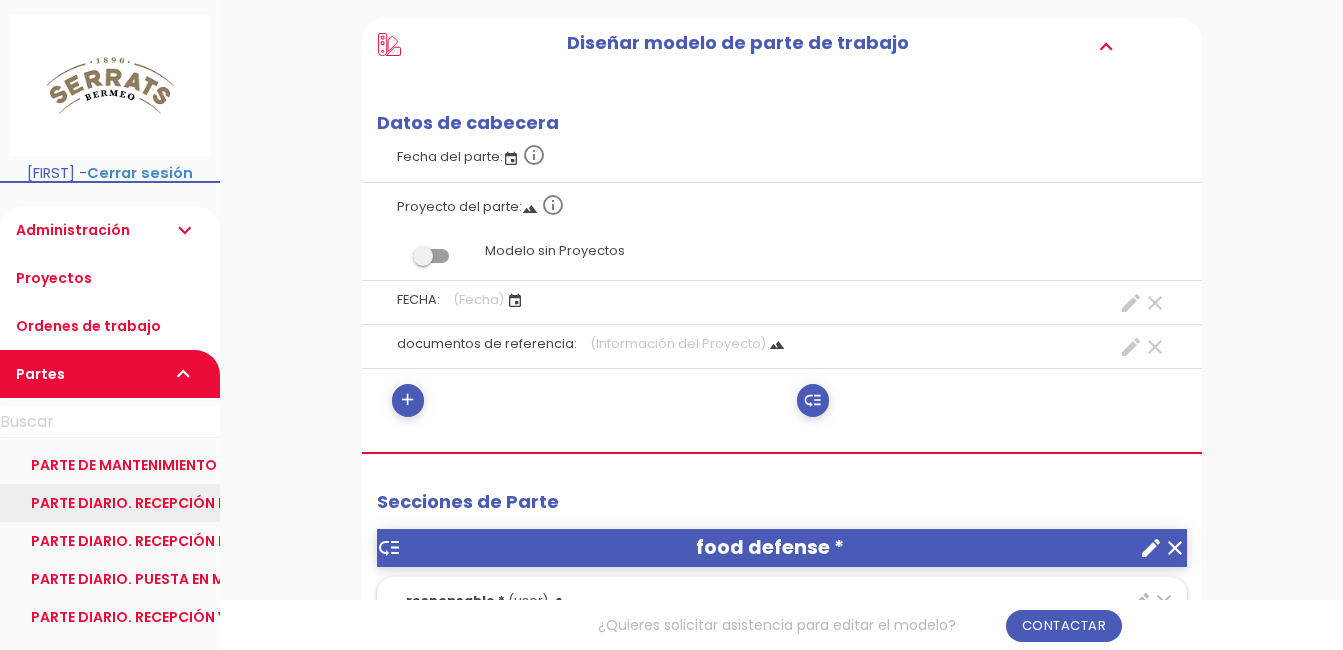 click on "PARTE DIARIO. RECEPCIÓN DE PRODUCTO ELABORADO (593) Rev. 1-05.25 Ref." at bounding box center [110, 503] 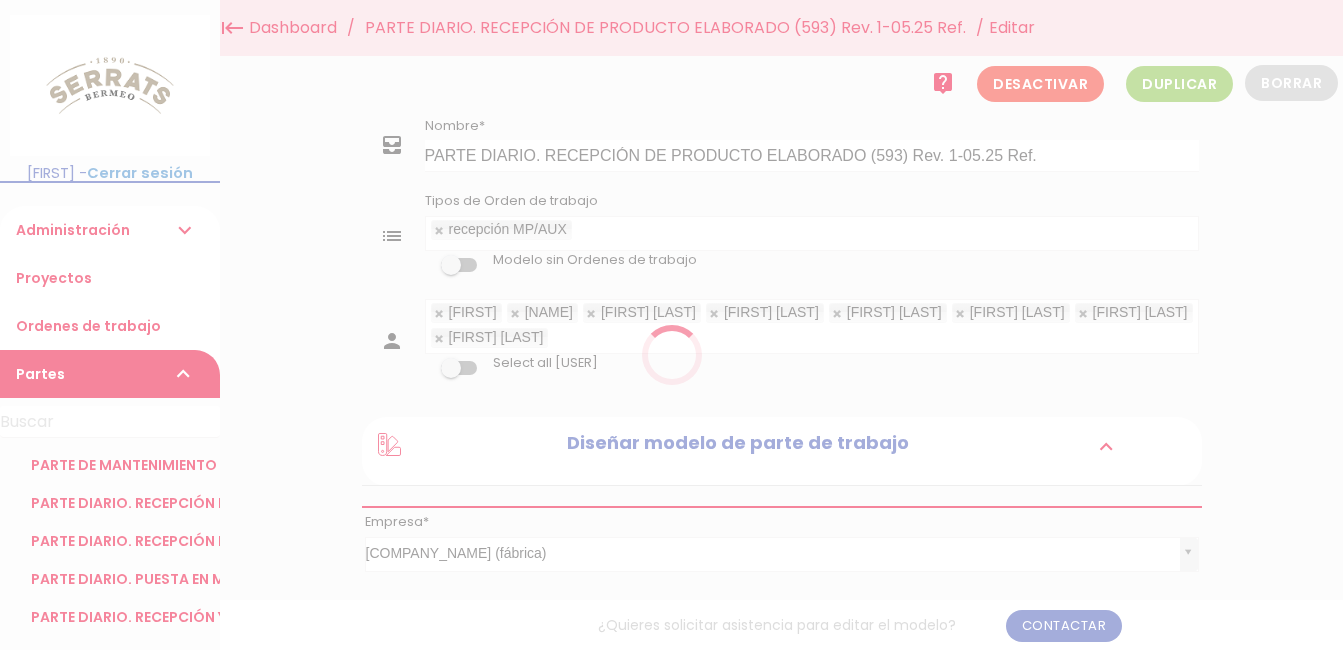 scroll, scrollTop: 0, scrollLeft: 0, axis: both 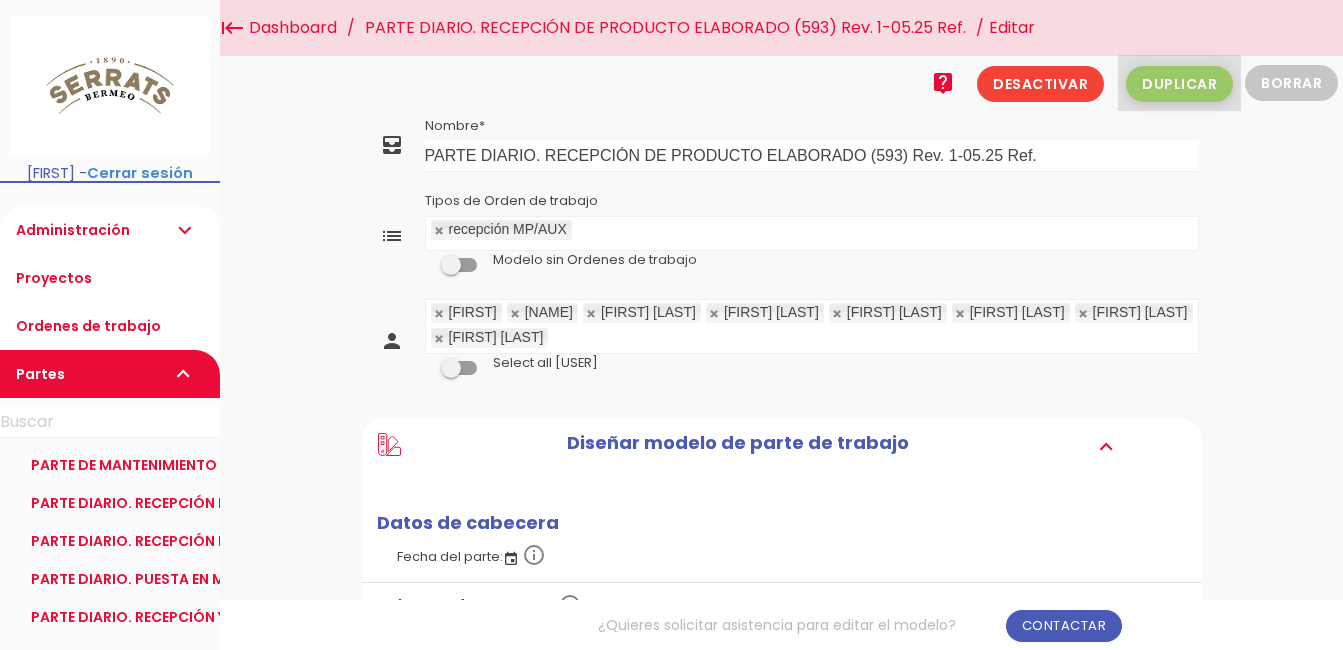 click on "Duplicar" at bounding box center [1179, 84] 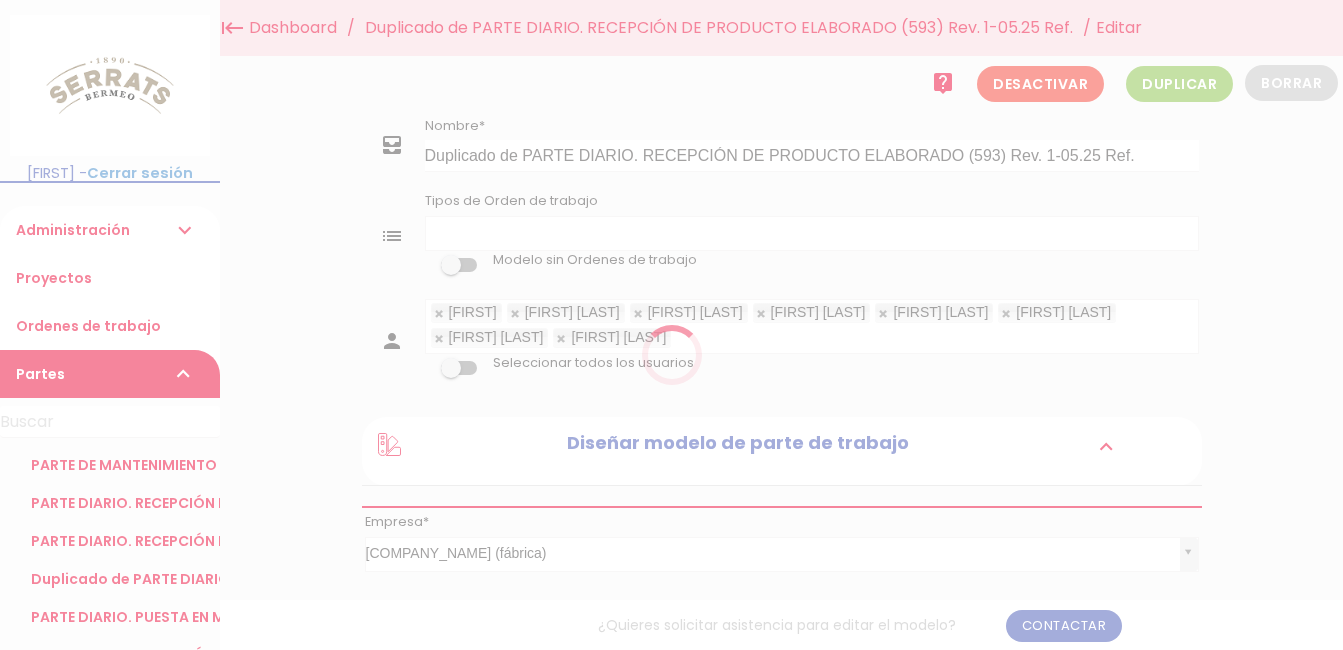 scroll, scrollTop: 0, scrollLeft: 0, axis: both 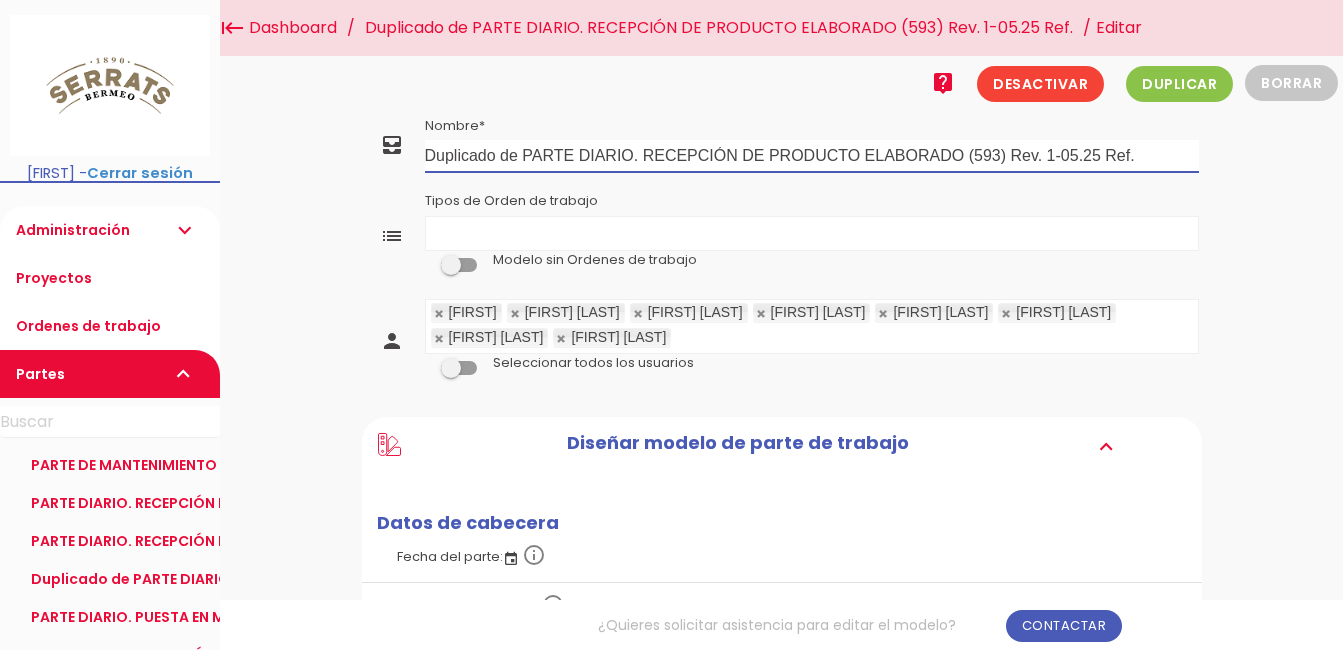 click on "Duplicado de PARTE DIARIO. RECEPCIÓN DE PRODUCTO ELABORADO (593) Rev. 1-05.25 Ref." at bounding box center [812, 156] 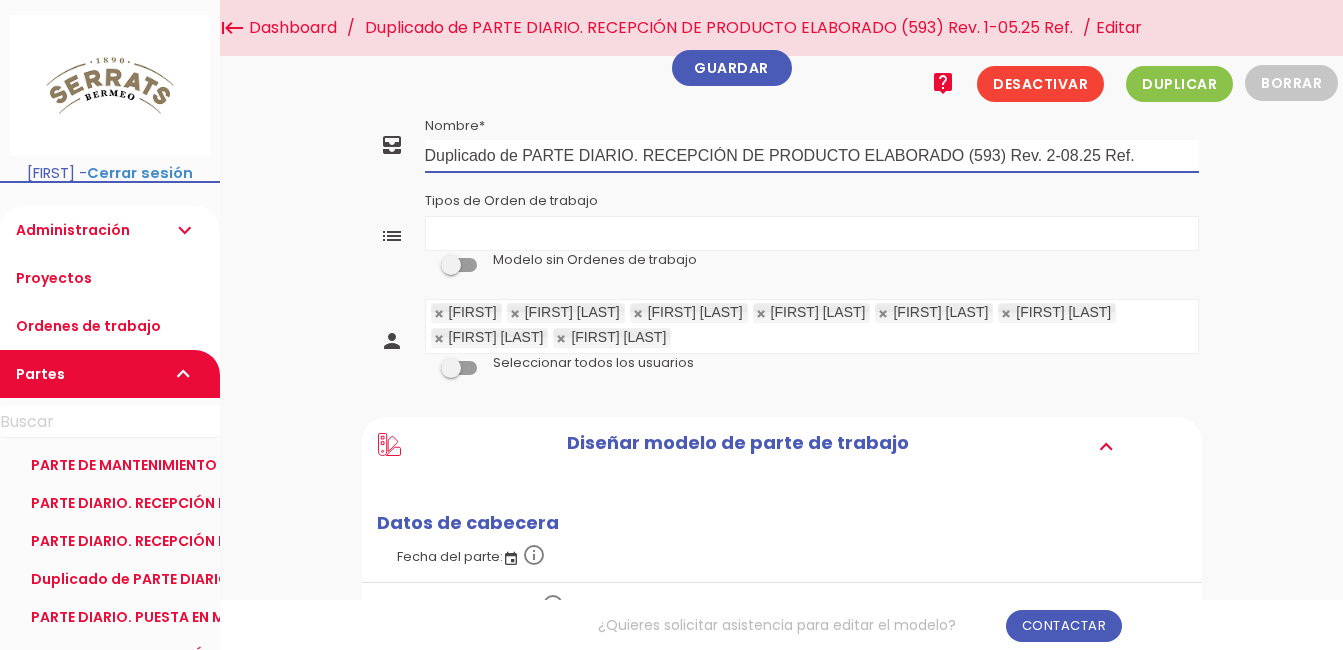 click on "Duplicado de PARTE DIARIO. RECEPCIÓN DE PRODUCTO ELABORADO (593) Rev. 2-08.25 Ref." at bounding box center (812, 156) 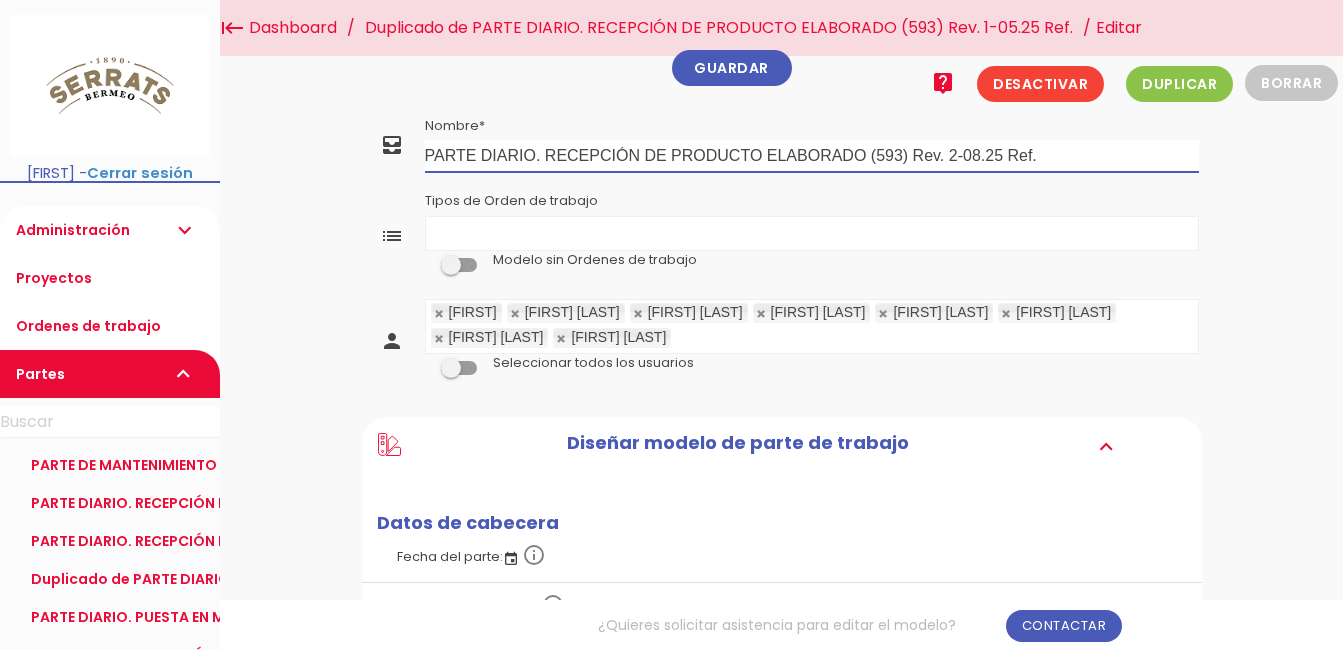 drag, startPoint x: 1036, startPoint y: 154, endPoint x: 389, endPoint y: 164, distance: 647.0773 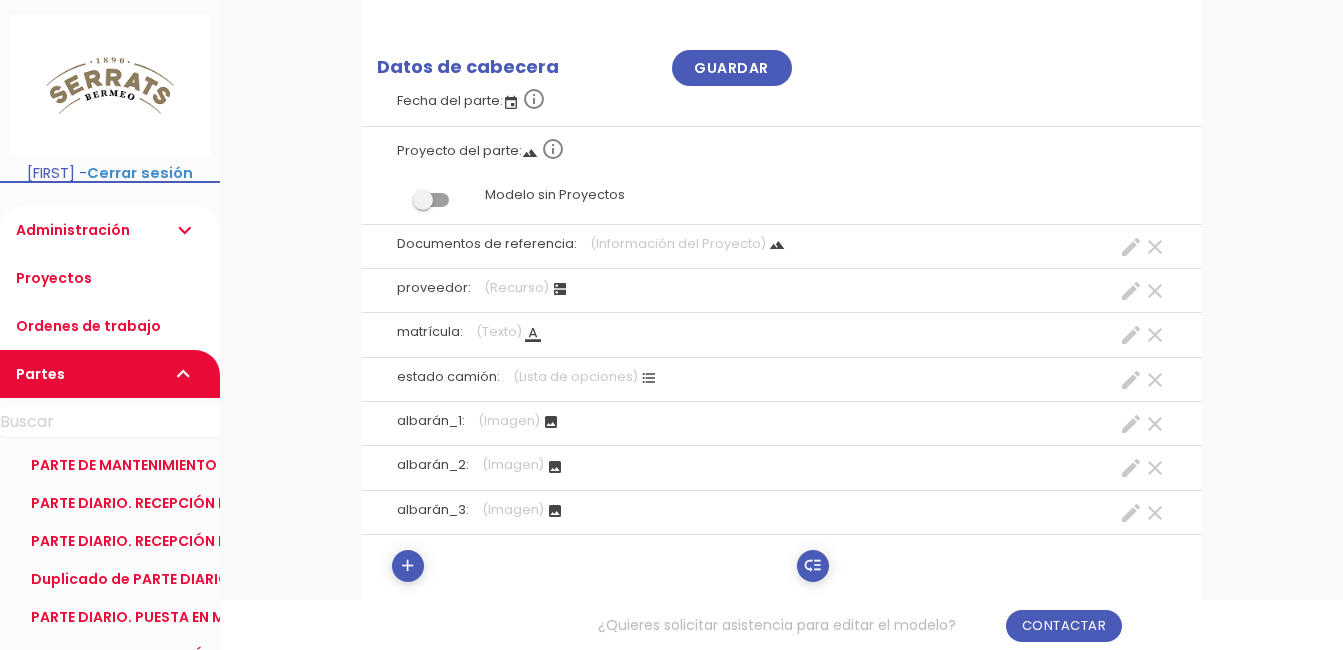 scroll, scrollTop: 500, scrollLeft: 0, axis: vertical 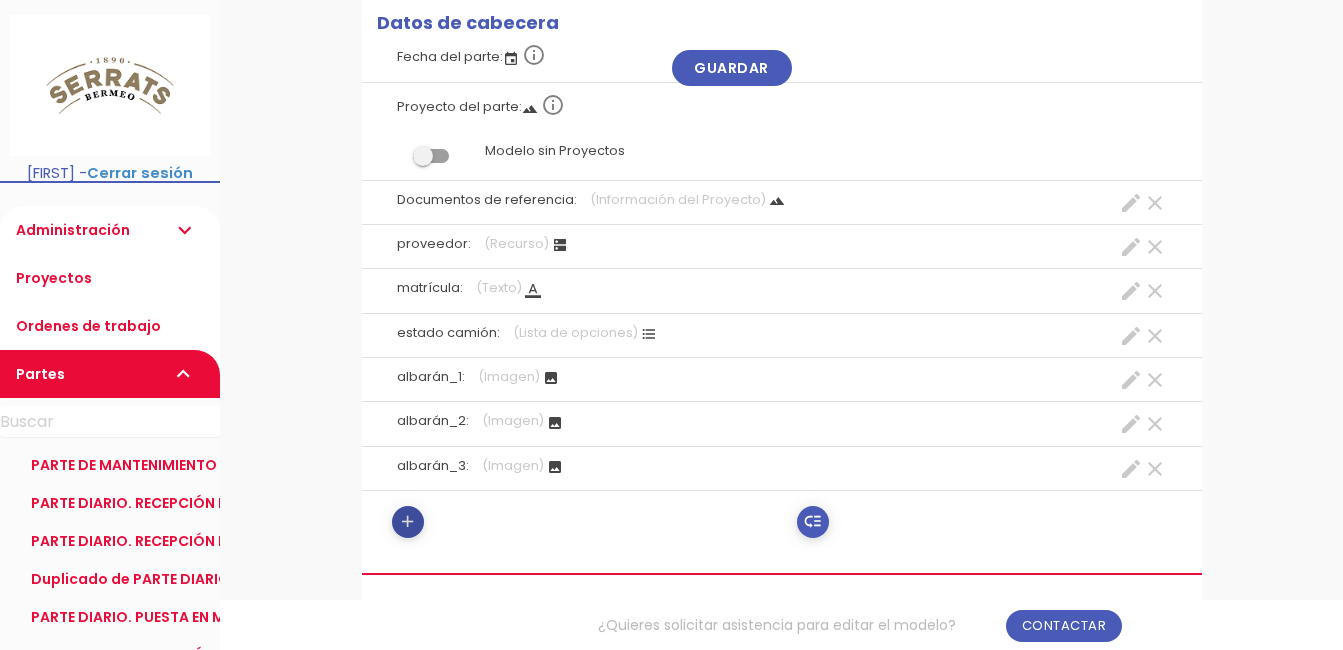 click on "add" at bounding box center [407, 522] 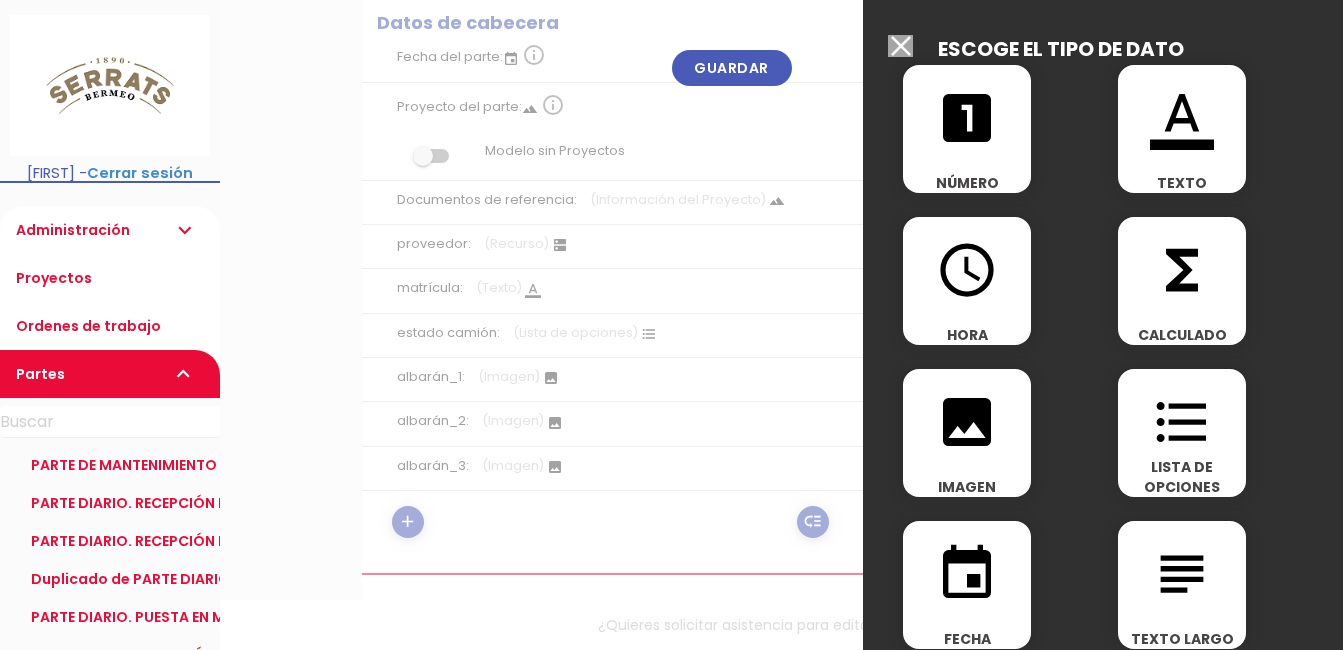 click on "event" at bounding box center (967, 574) 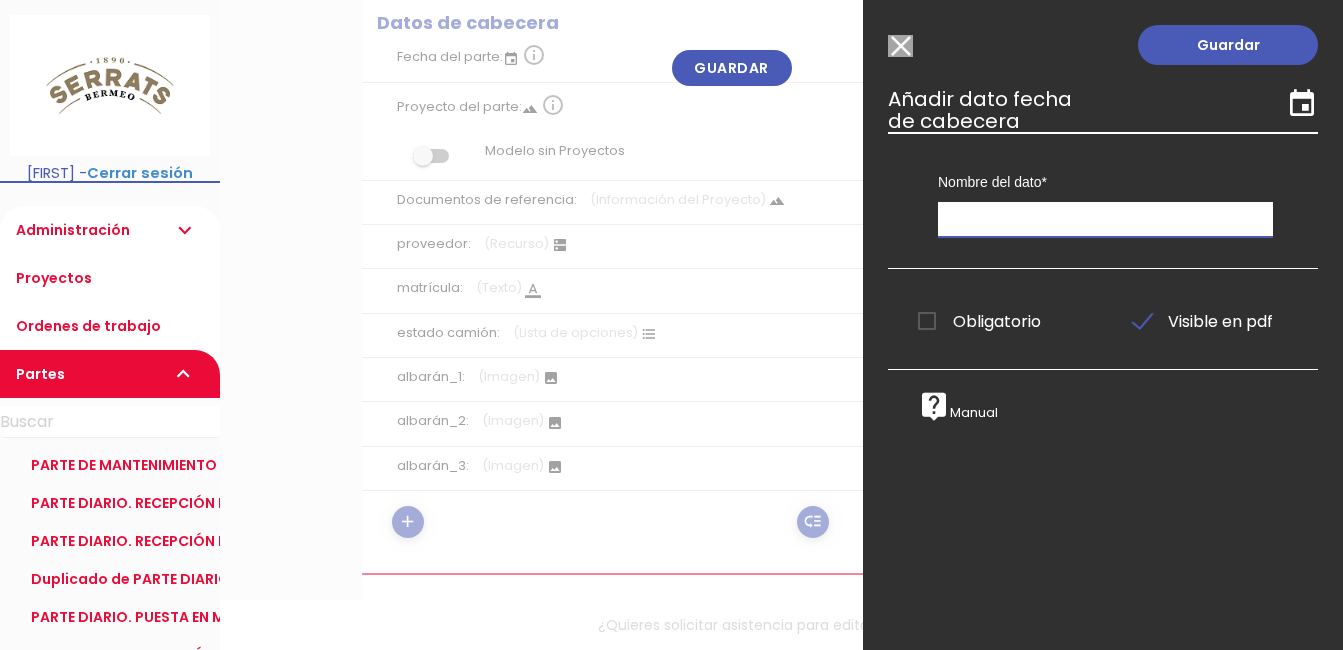 click at bounding box center [1105, 219] 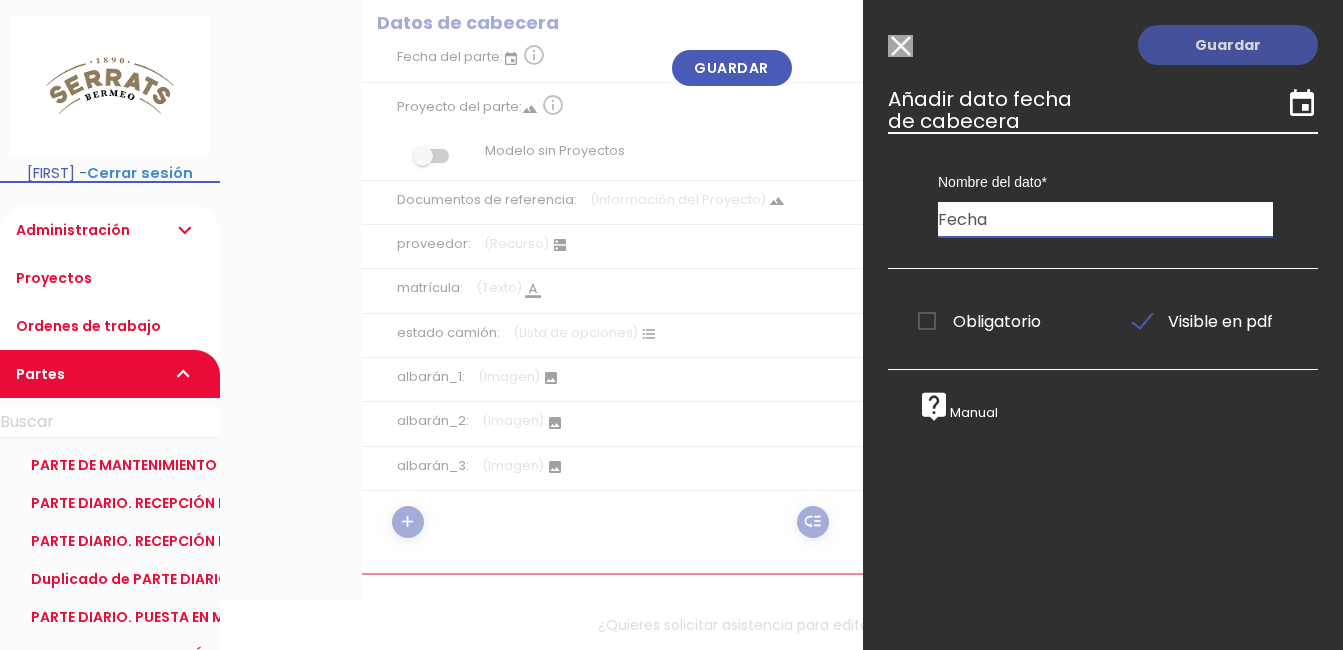 type on "Fecha" 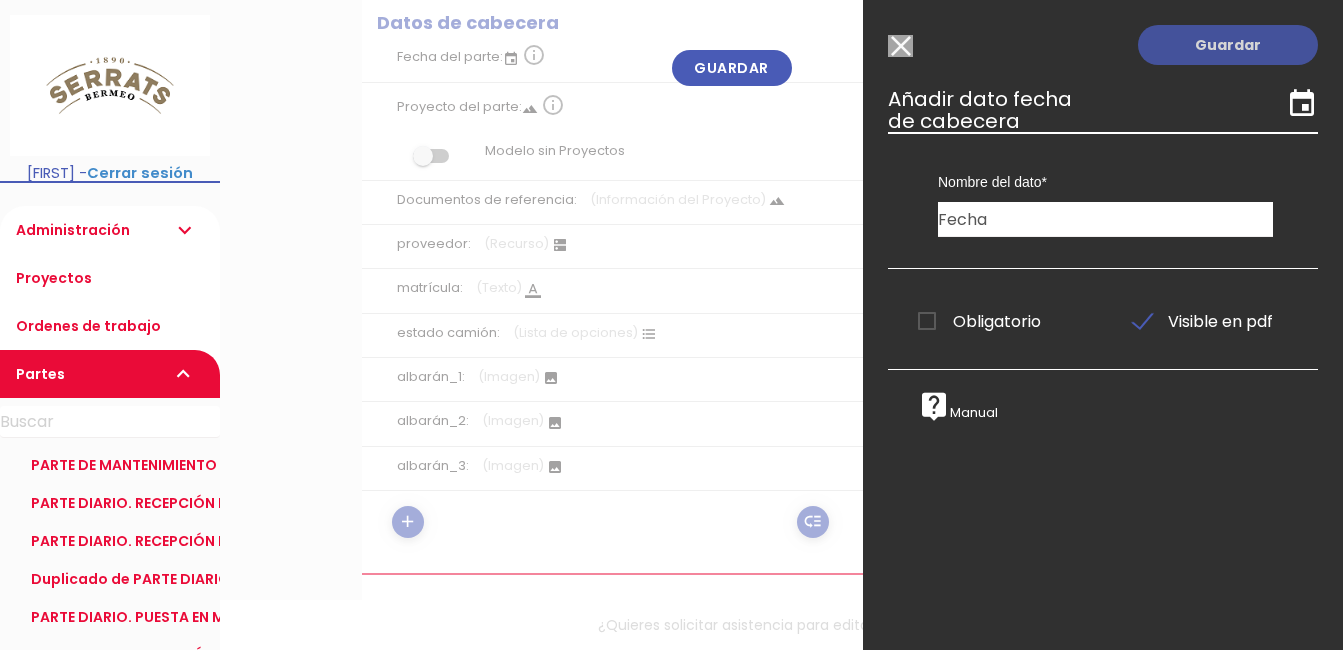 click on "Guardar" at bounding box center [1228, 45] 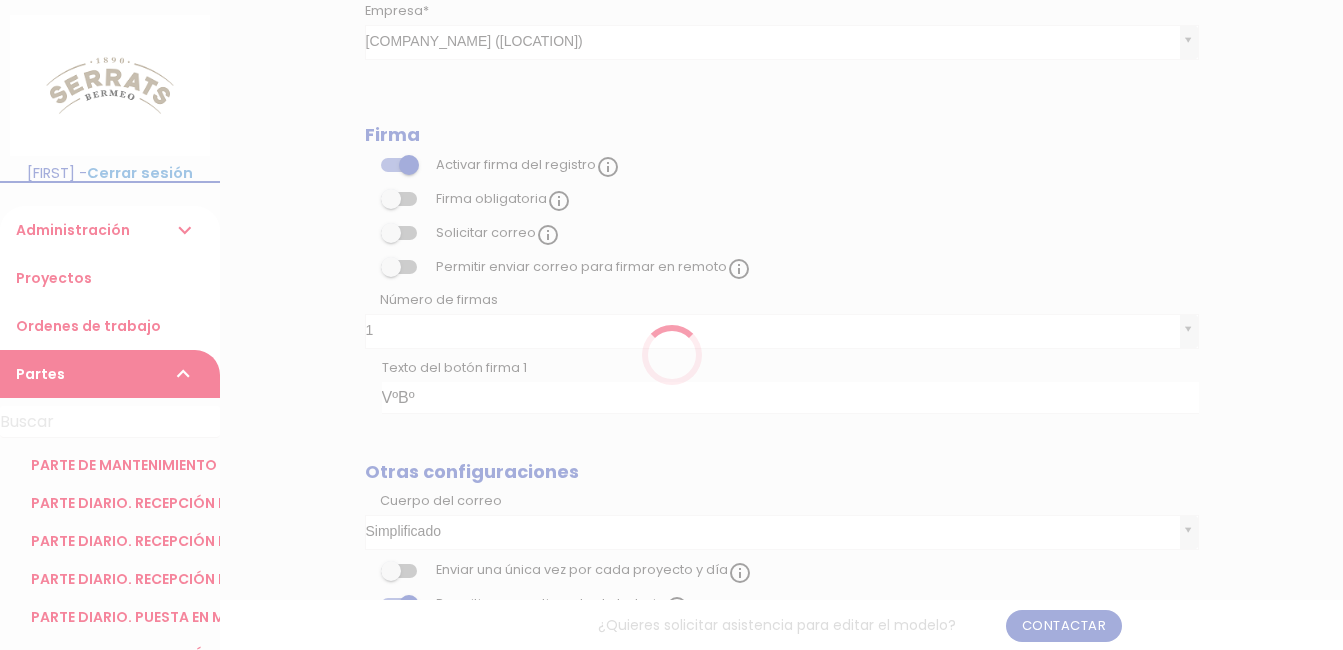 scroll, scrollTop: 500, scrollLeft: 0, axis: vertical 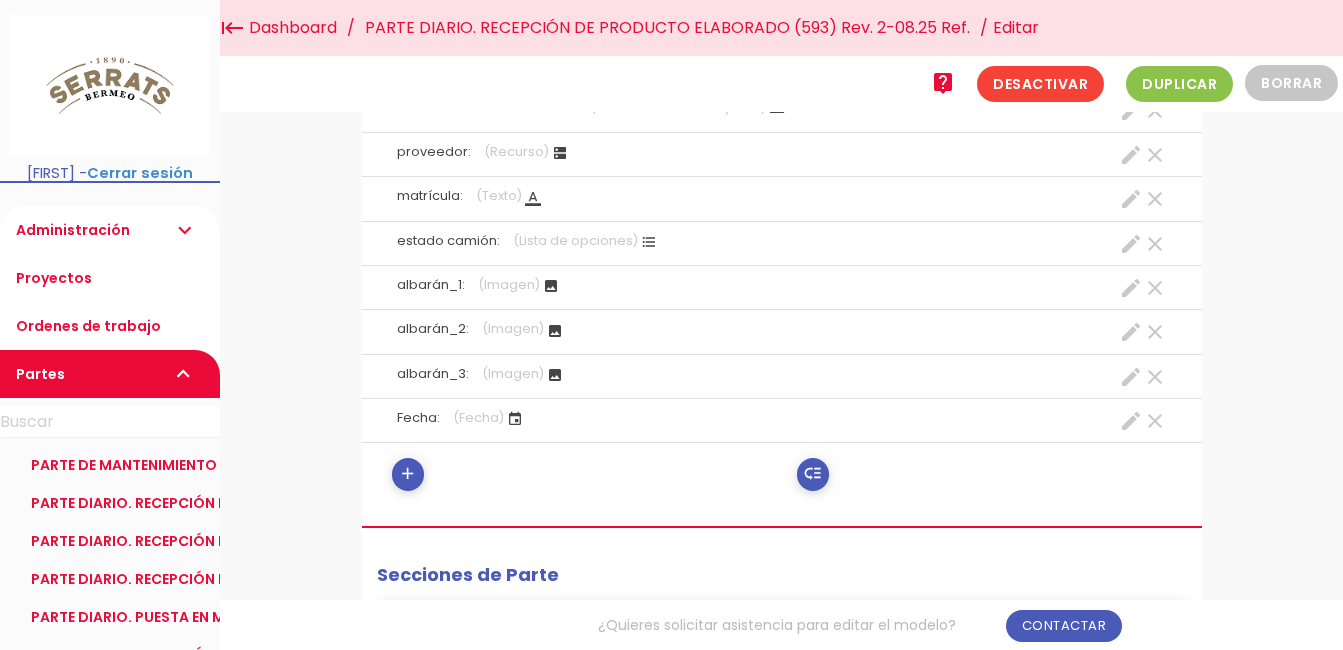 drag, startPoint x: 378, startPoint y: 420, endPoint x: 366, endPoint y: 410, distance: 15.6205 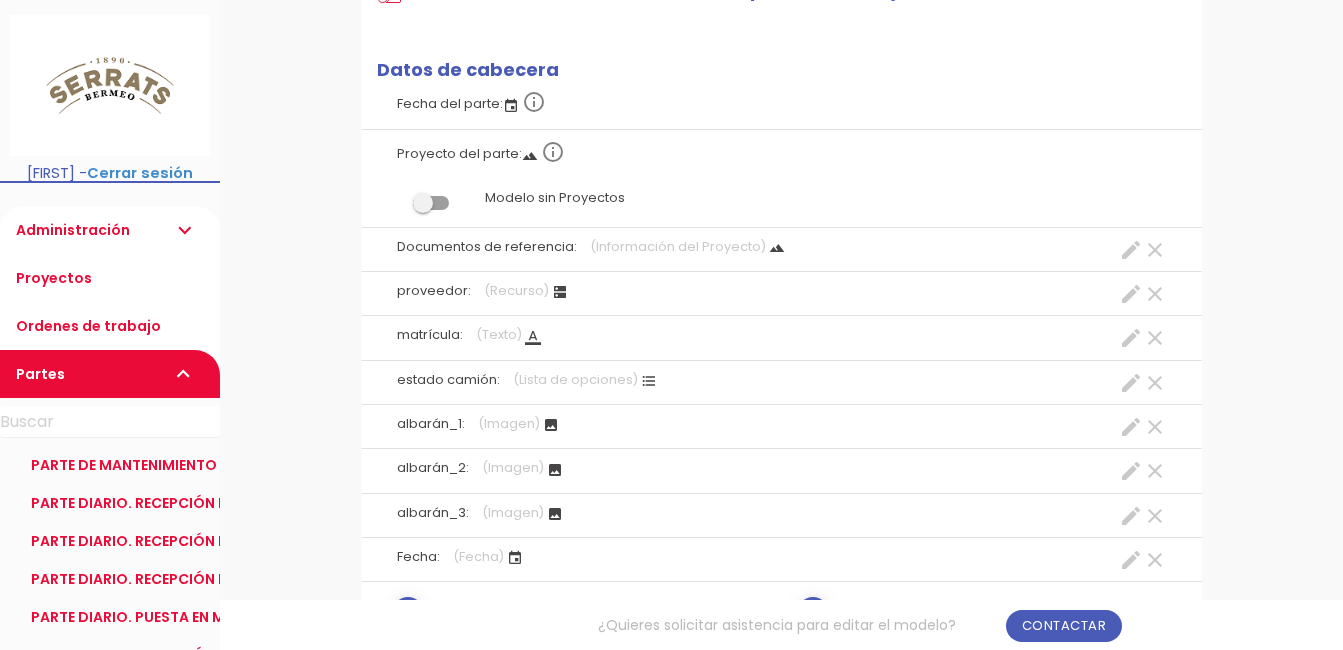 scroll, scrollTop: 500, scrollLeft: 0, axis: vertical 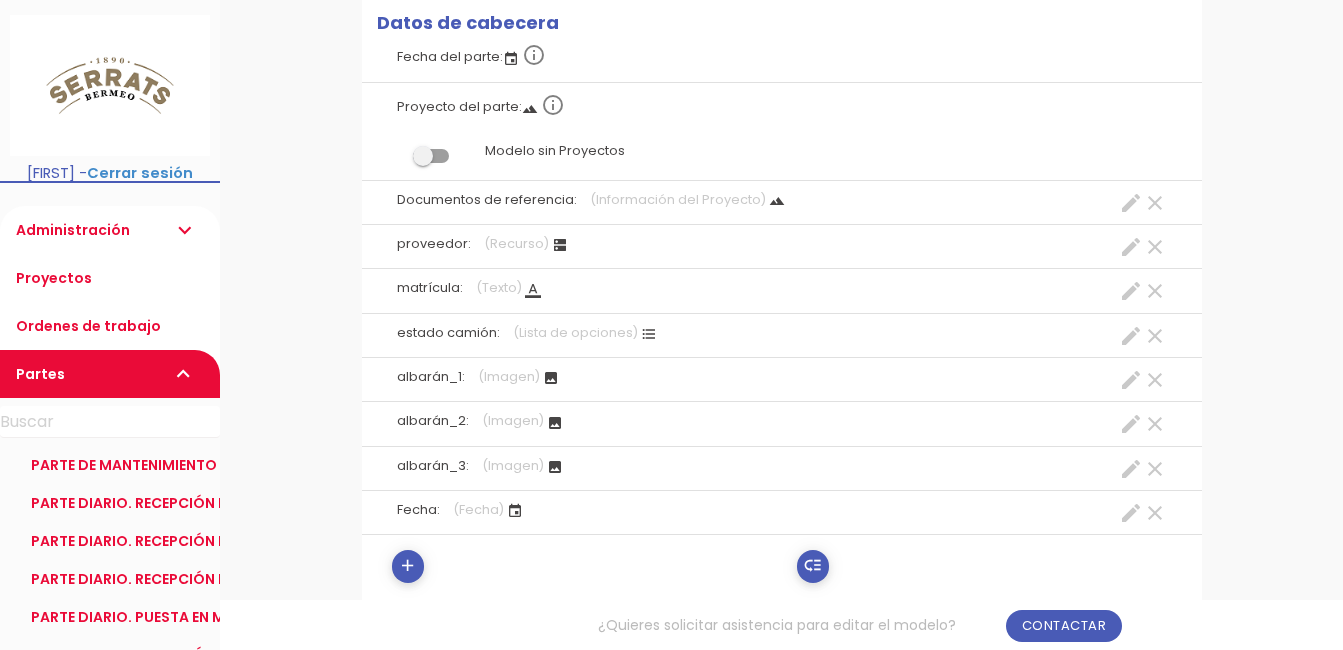 click on "clear" at bounding box center [1155, 513] 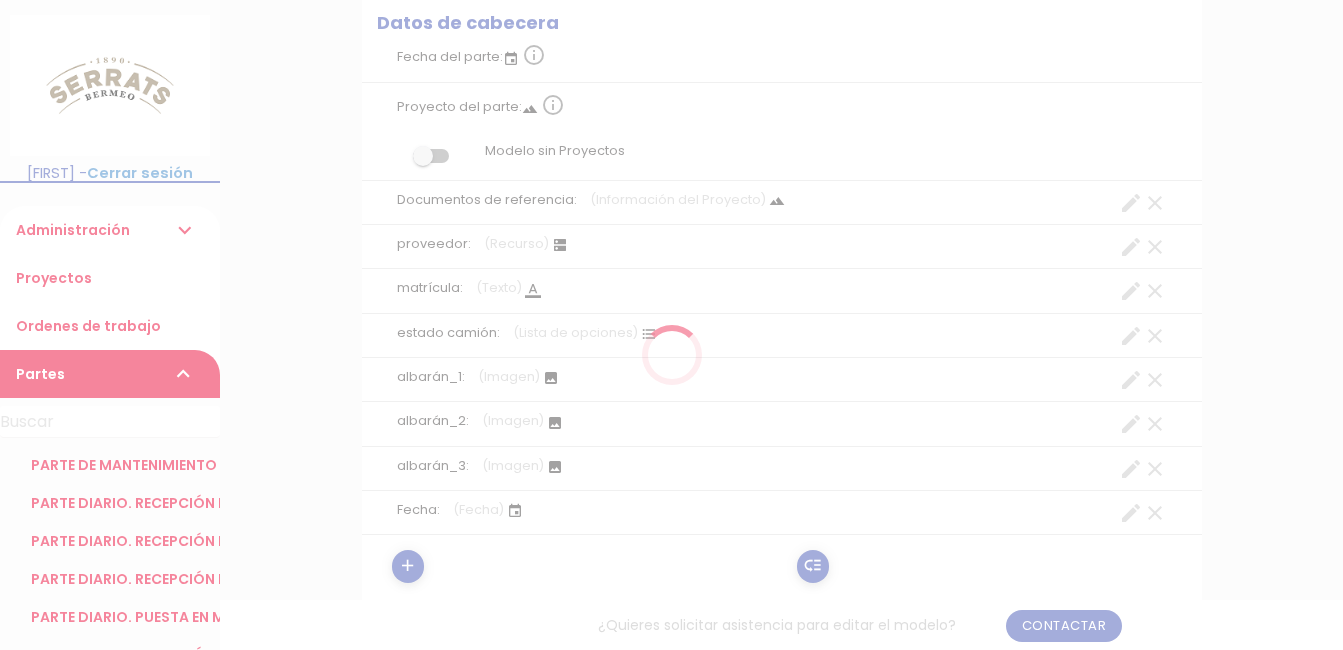 scroll, scrollTop: 0, scrollLeft: 0, axis: both 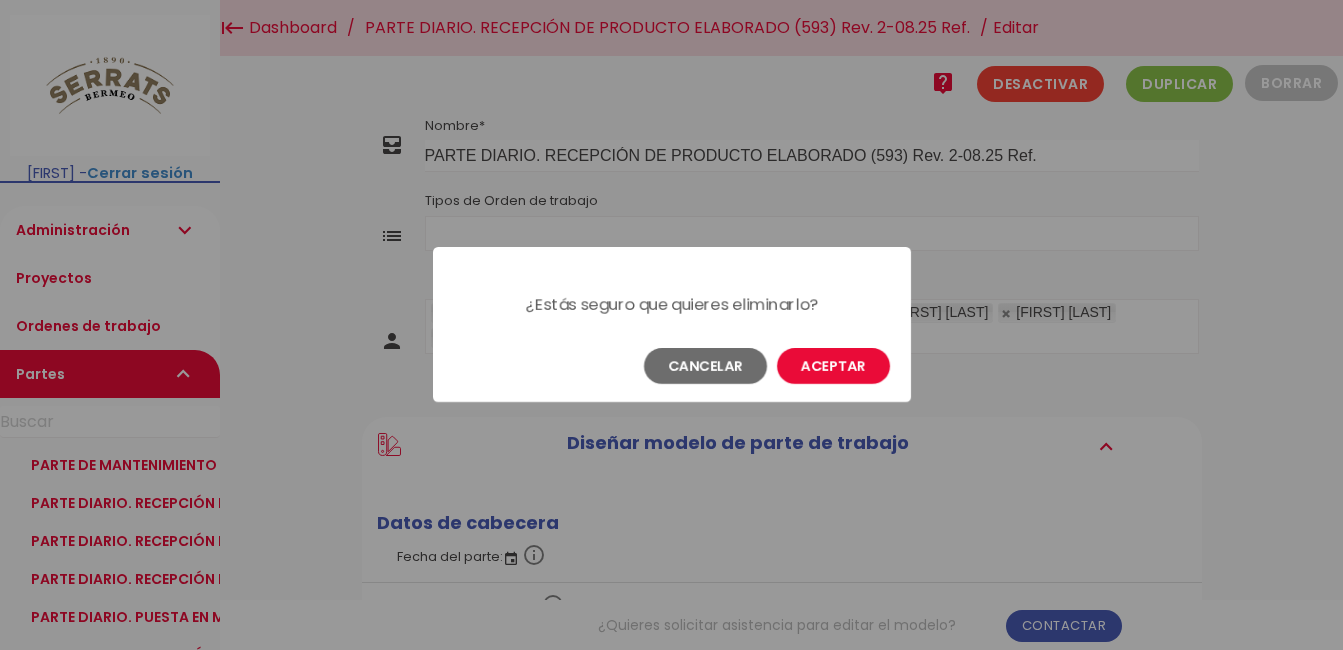click on "Aceptar" at bounding box center [833, 366] 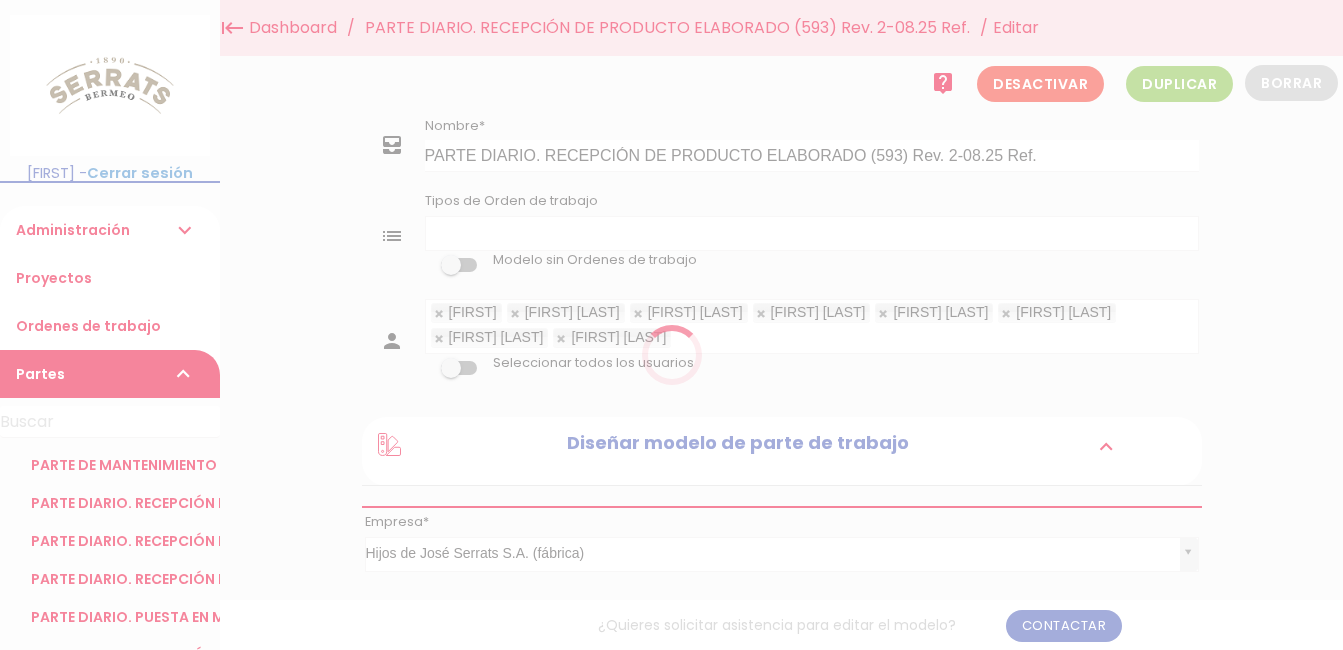 scroll, scrollTop: 0, scrollLeft: 0, axis: both 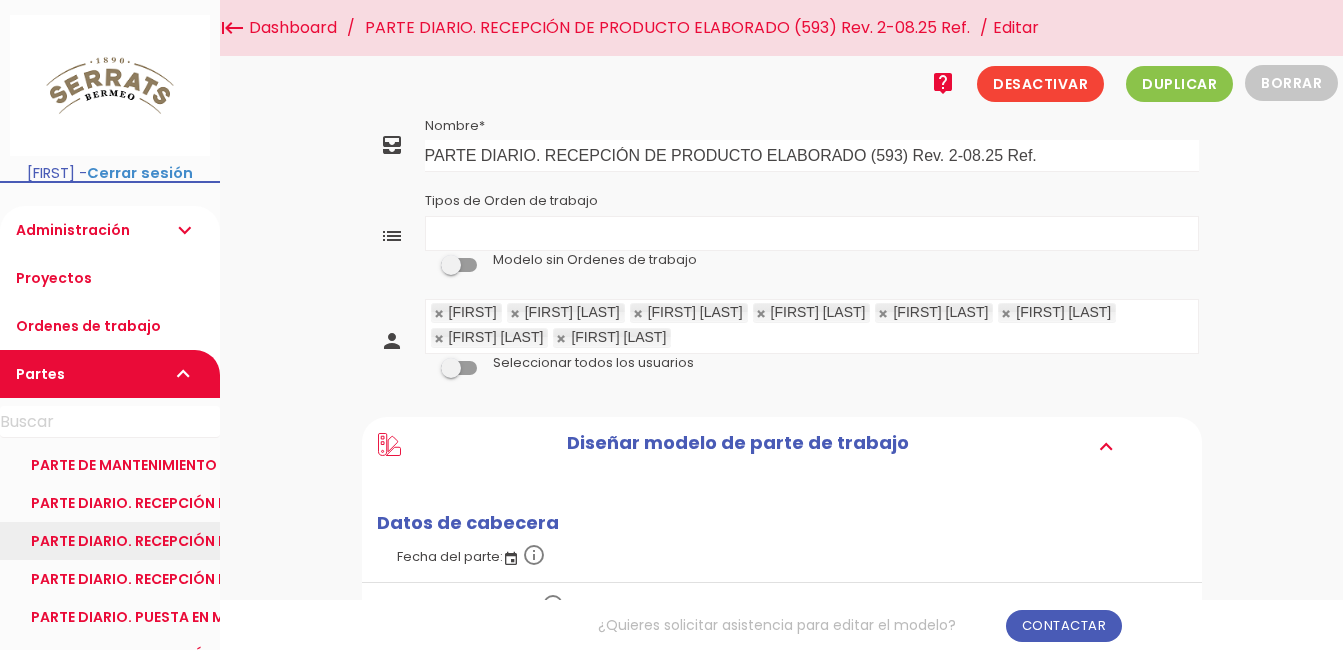 click on "PARTE DIARIO. RECEPCIÓN DE MATERIAS PRIMAS Y AUXILIARES (592) Rev. 2-07.25 Ref." at bounding box center [110, 541] 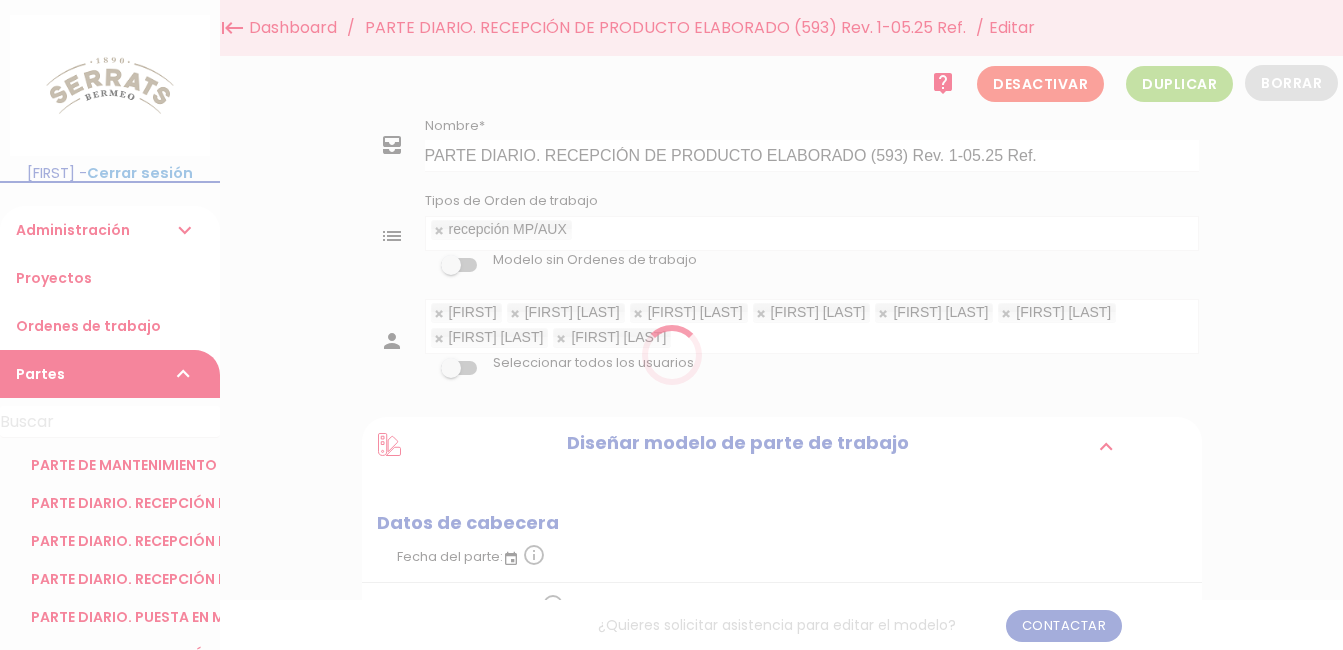 scroll, scrollTop: 200, scrollLeft: 0, axis: vertical 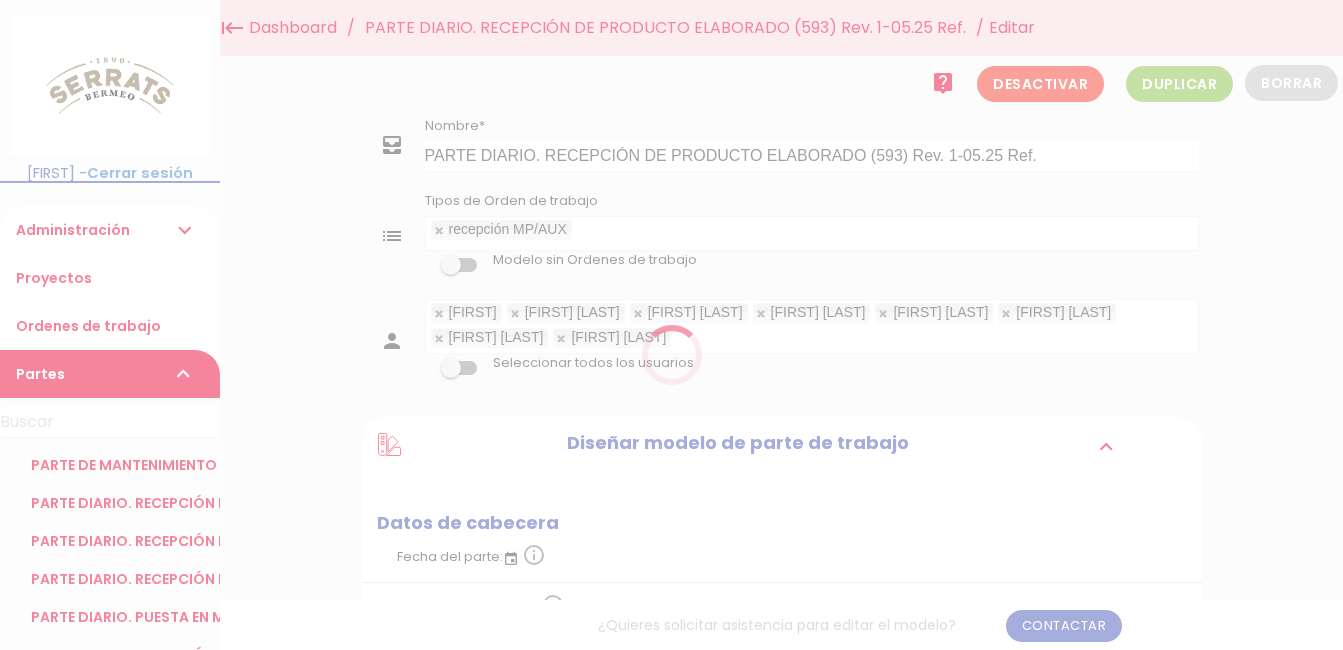 click at bounding box center [671, 325] 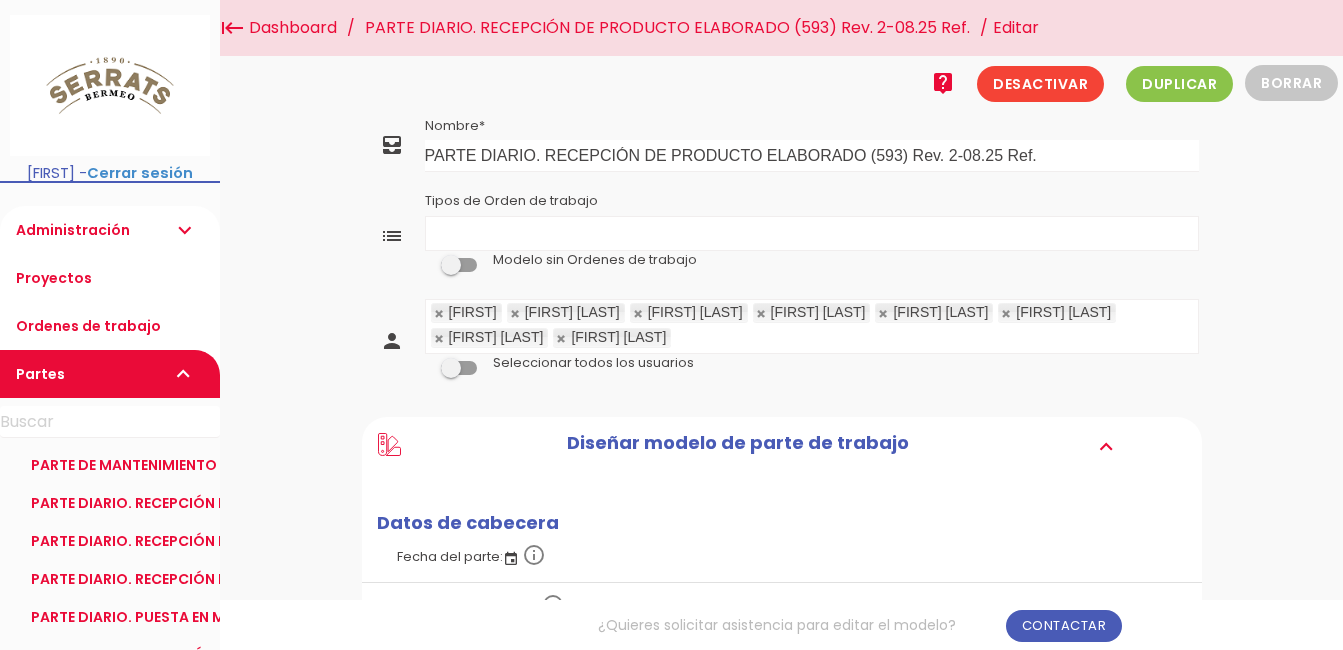 scroll, scrollTop: 0, scrollLeft: 0, axis: both 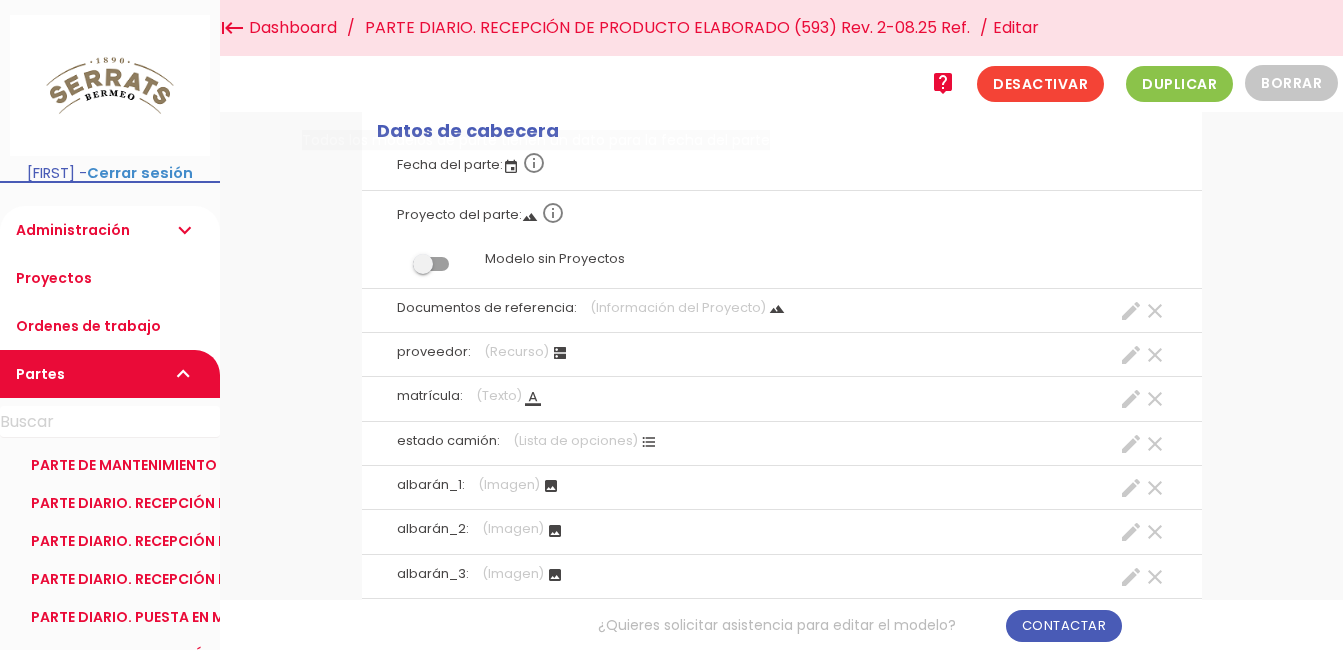 click on "PARTE DIARIO. RECEPCIÓN DE PRODUCTO ELABORADO (593) Rev. 2-08.25 Ref." at bounding box center (667, 28) 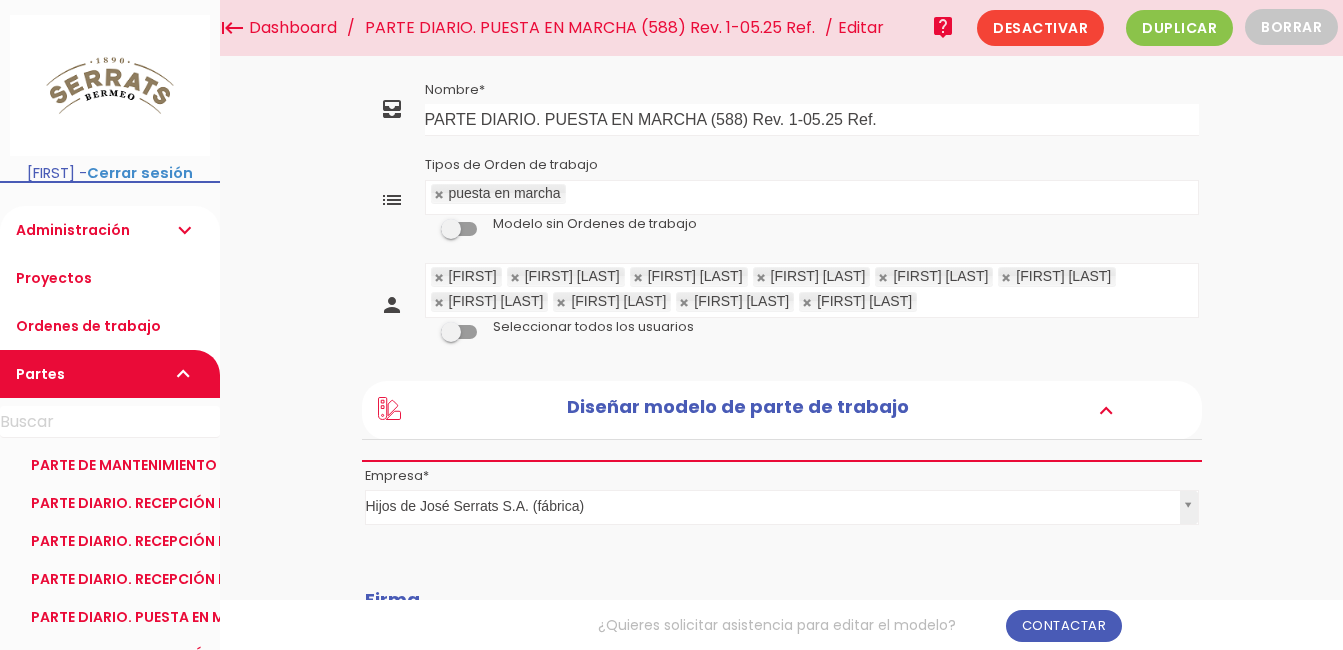 scroll, scrollTop: 0, scrollLeft: 0, axis: both 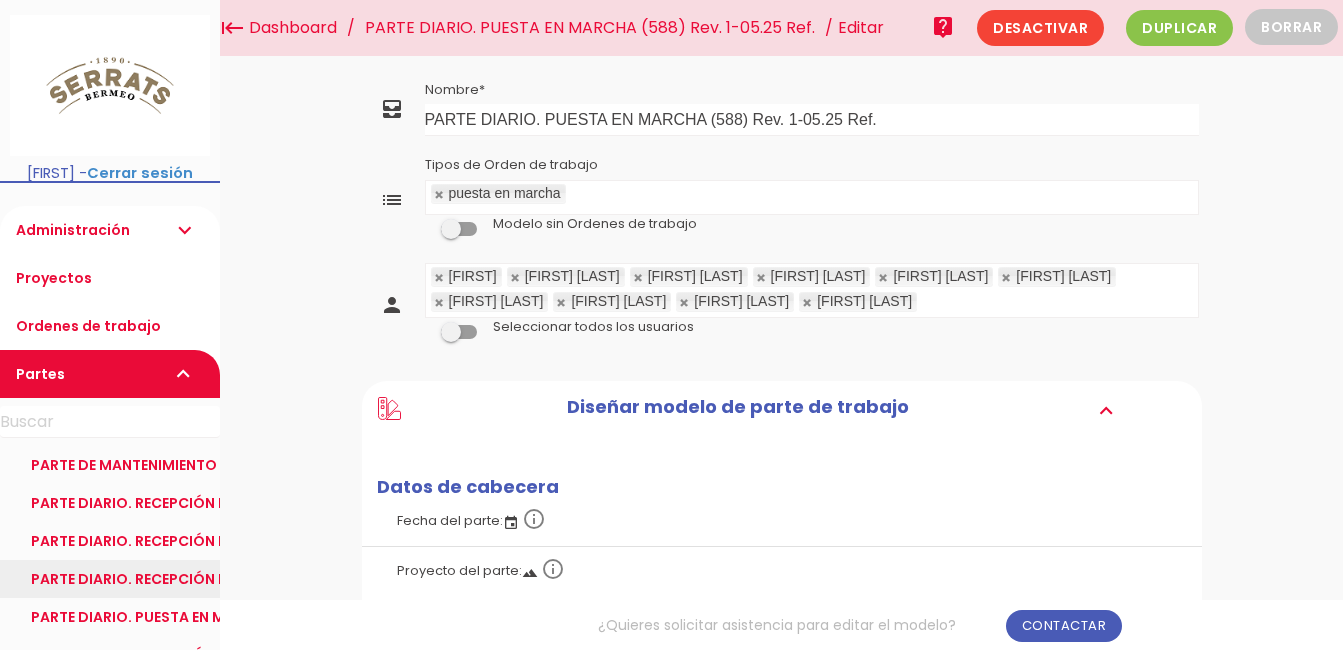 click on "PARTE DIARIO. RECEPCIÓN DE PRODUCTO ELABORADO (593) Rev. 2-08.25 Ref." at bounding box center (110, 579) 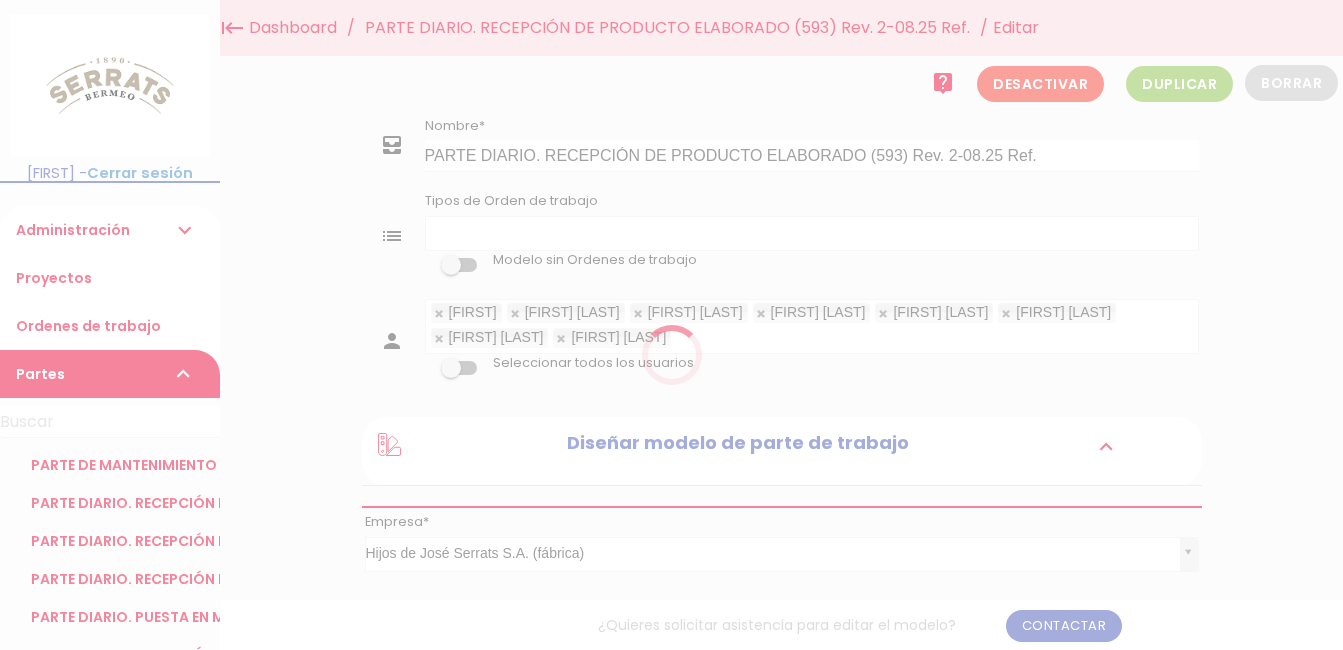 scroll, scrollTop: 0, scrollLeft: 0, axis: both 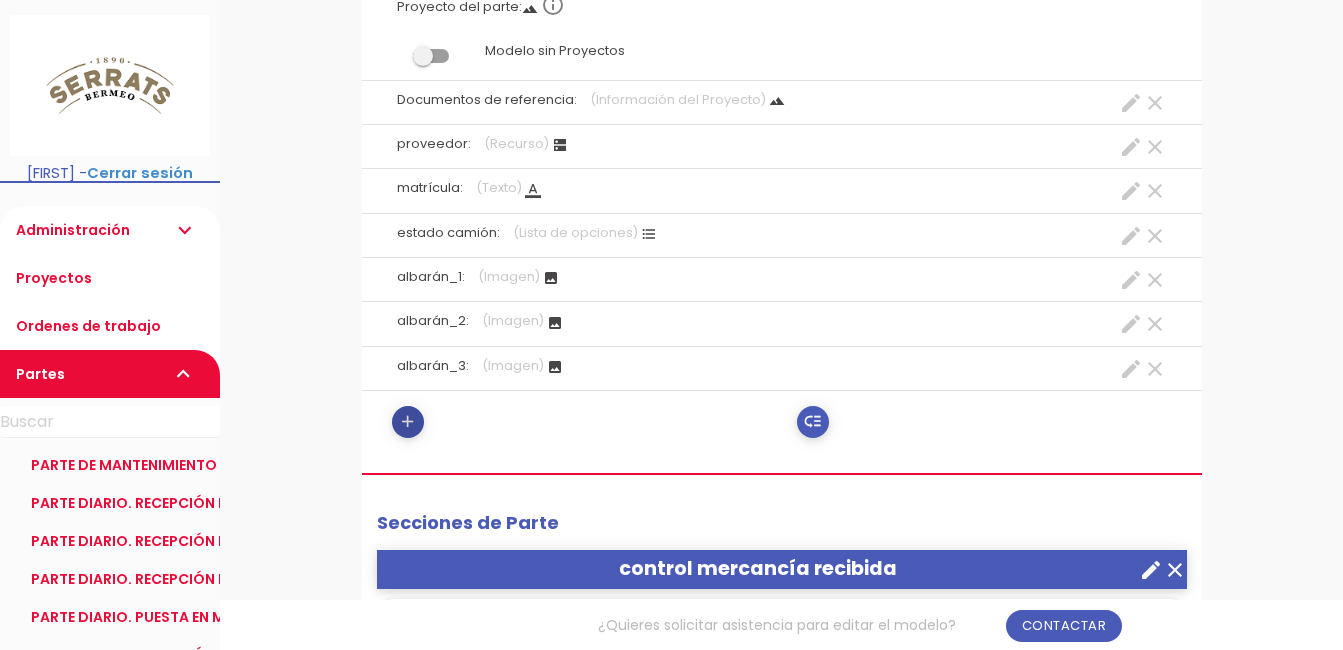 click on "add" at bounding box center (407, 422) 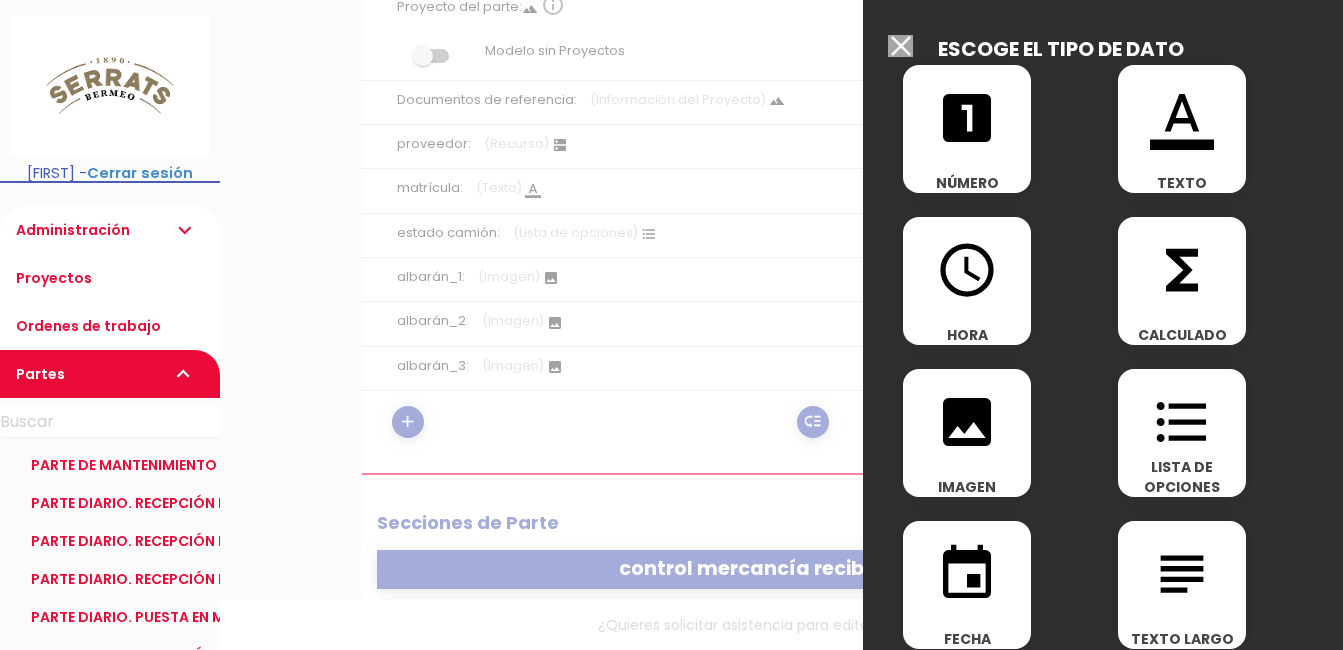 click on "event" at bounding box center [967, 563] 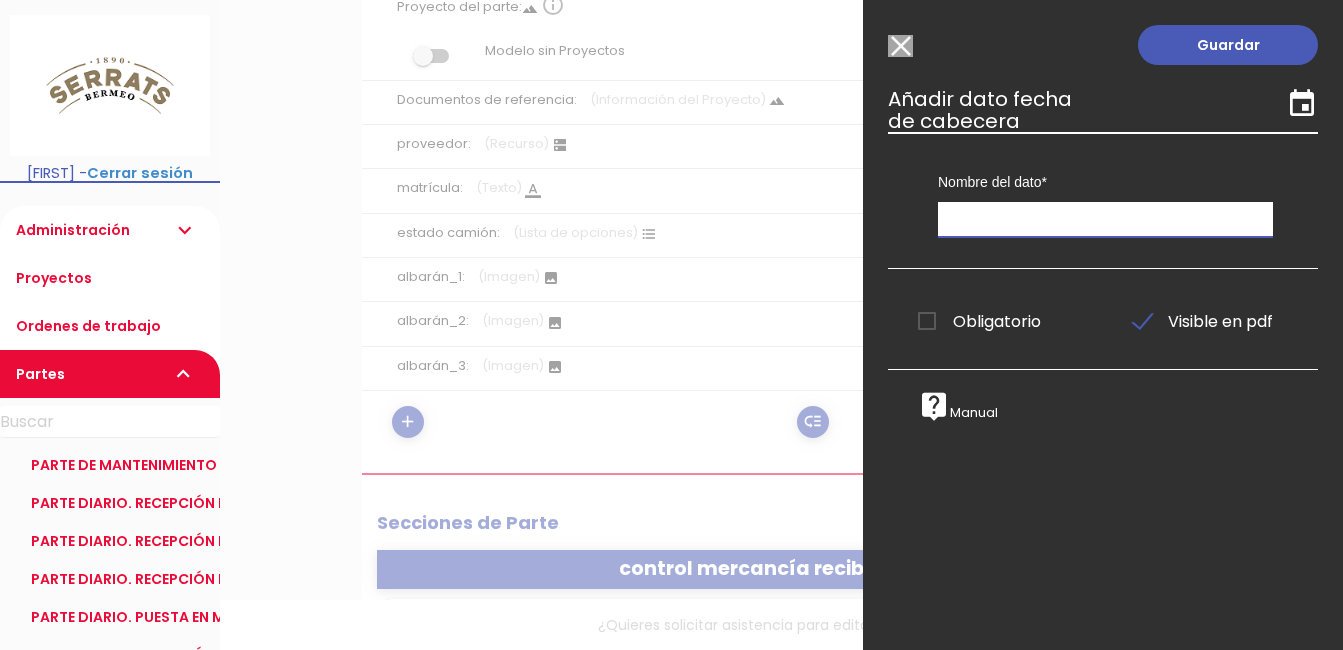 click at bounding box center [1105, 219] 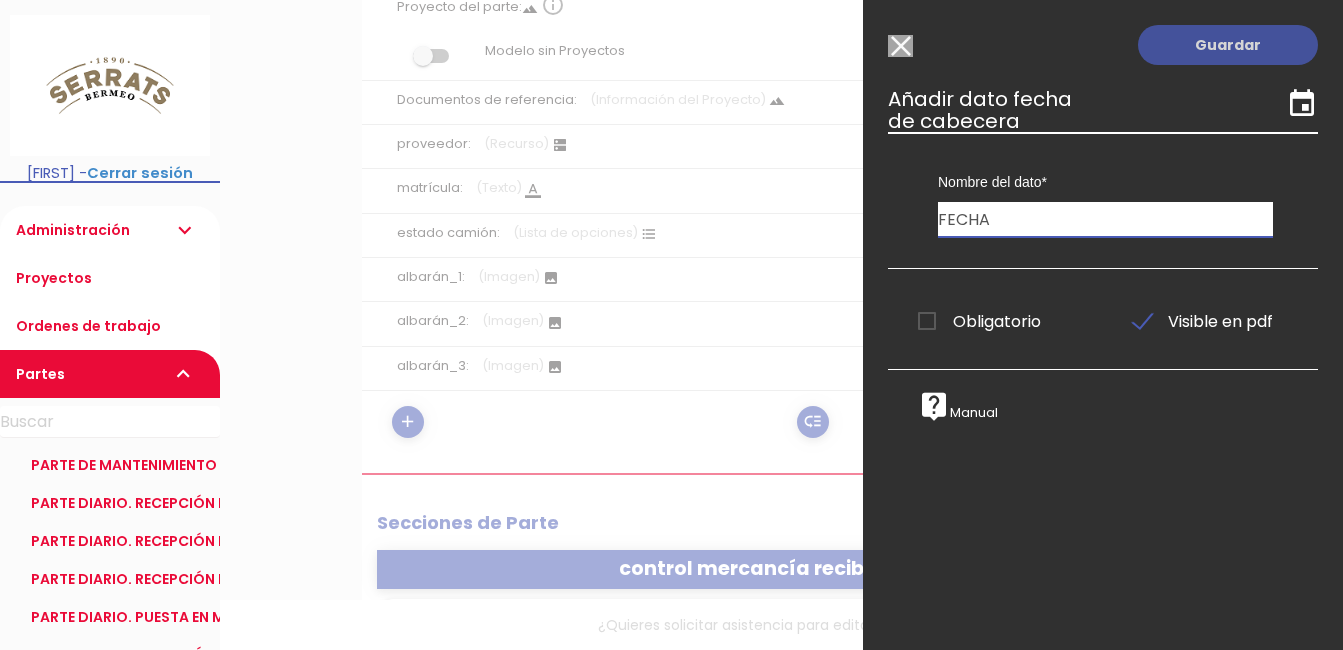 type on "FECHA" 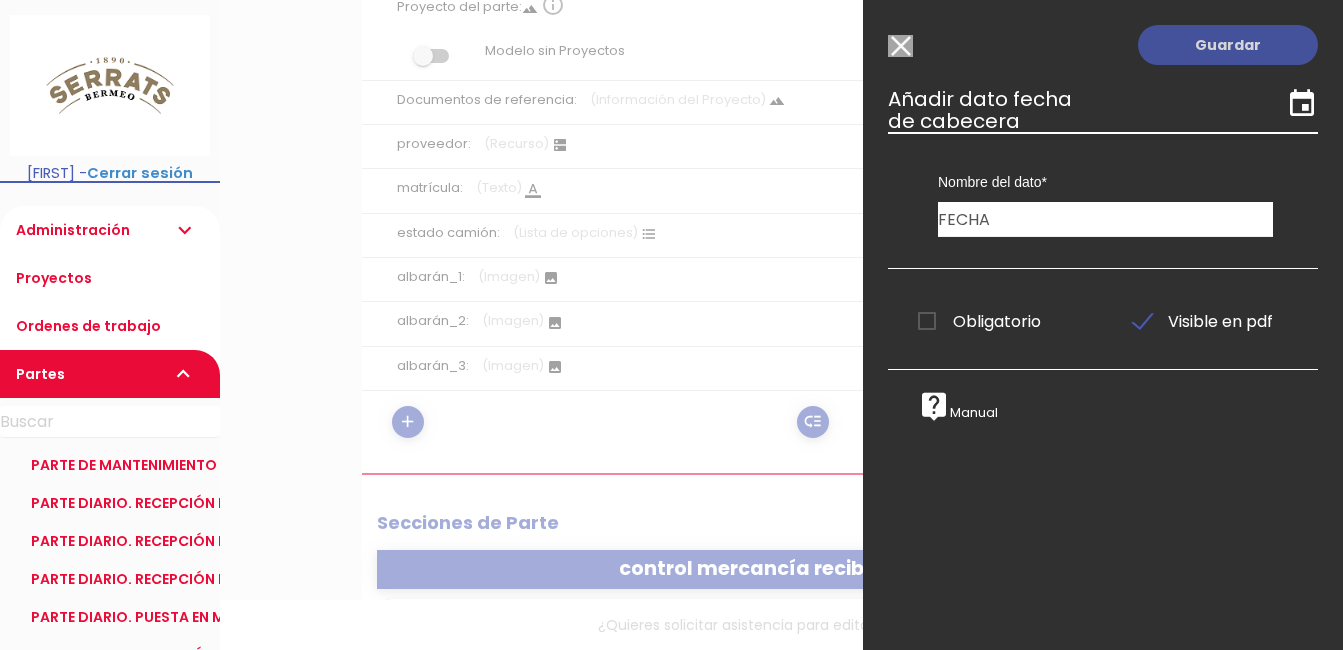 click on "Guardar" at bounding box center (1228, 45) 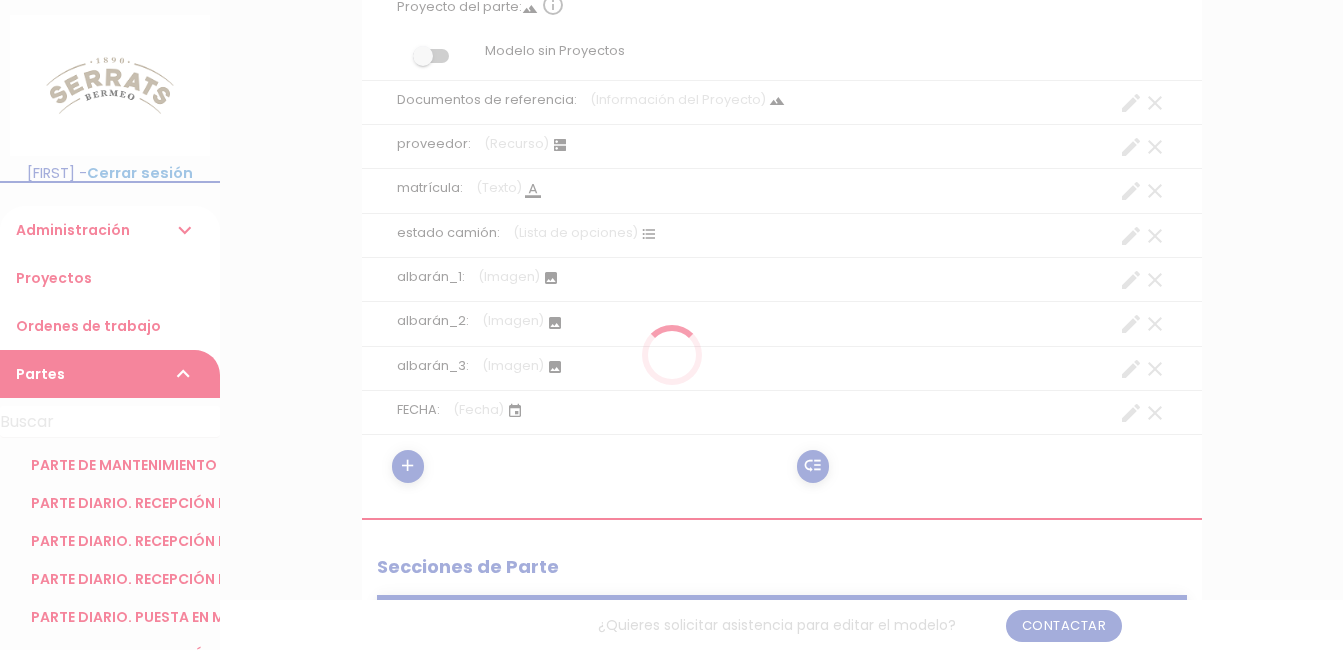 scroll, scrollTop: 600, scrollLeft: 0, axis: vertical 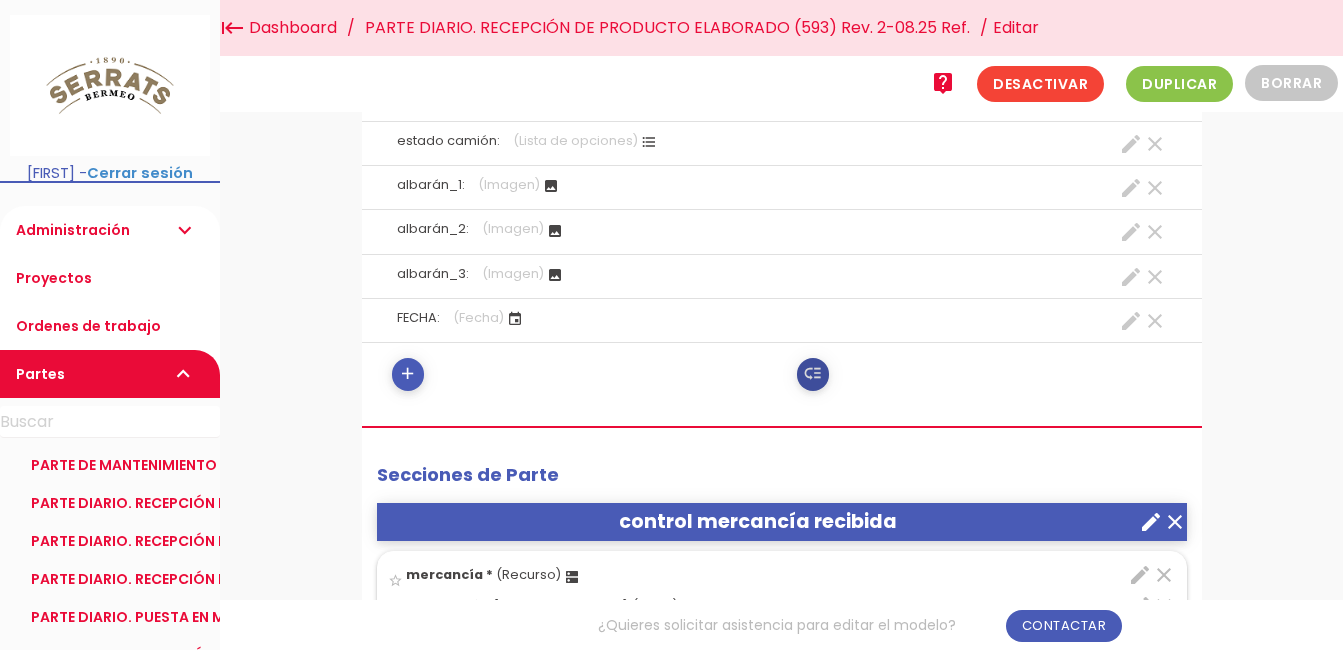 click on "low_priority" at bounding box center (812, 374) 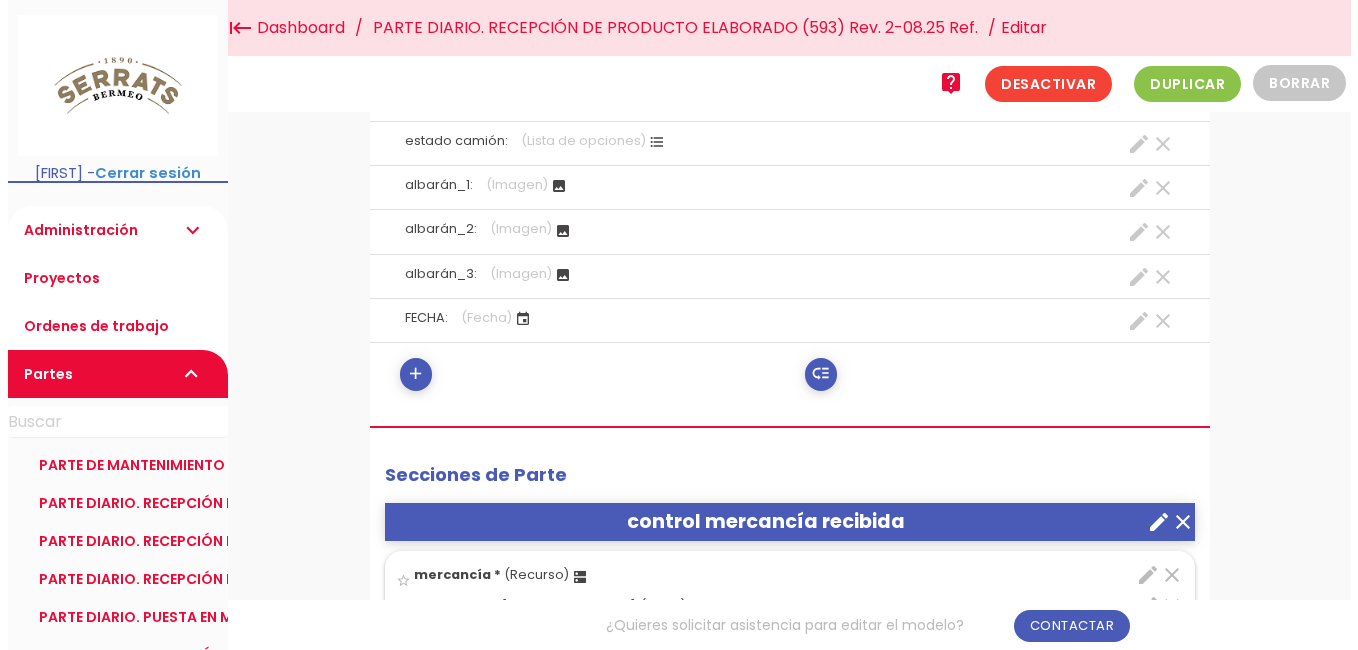 scroll, scrollTop: 0, scrollLeft: 0, axis: both 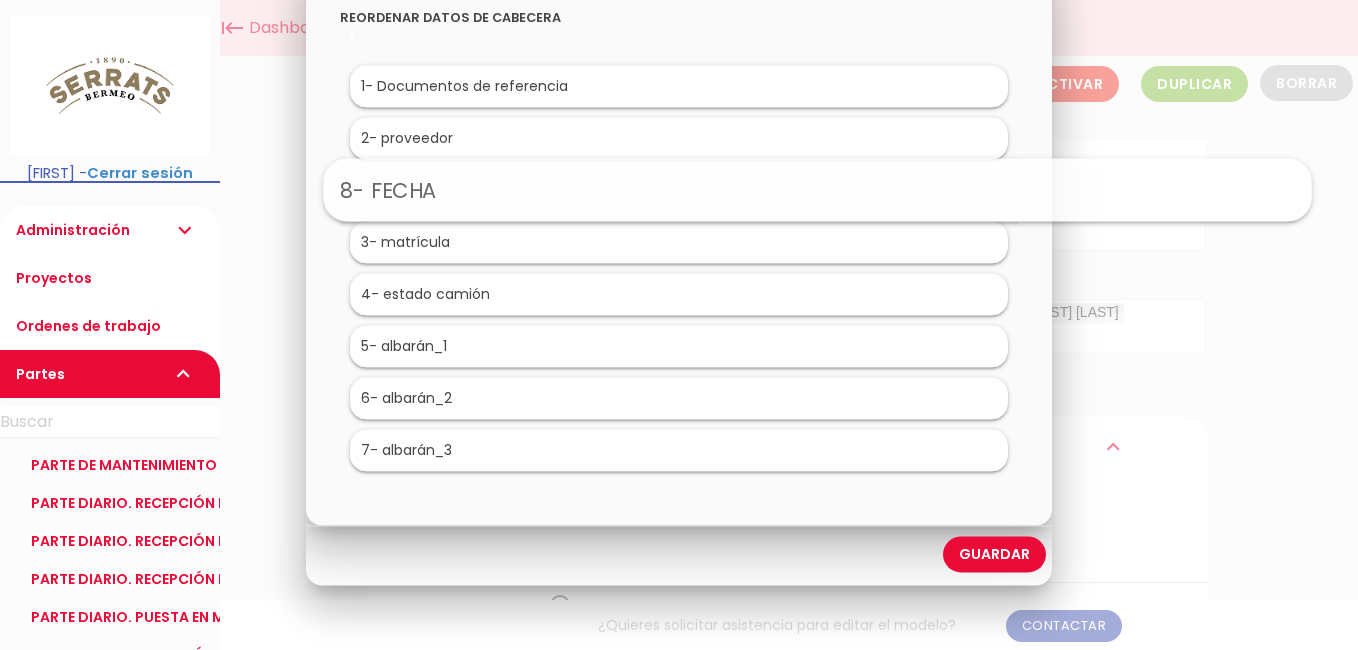 drag, startPoint x: 399, startPoint y: 451, endPoint x: 537, endPoint y: 190, distance: 295.23718 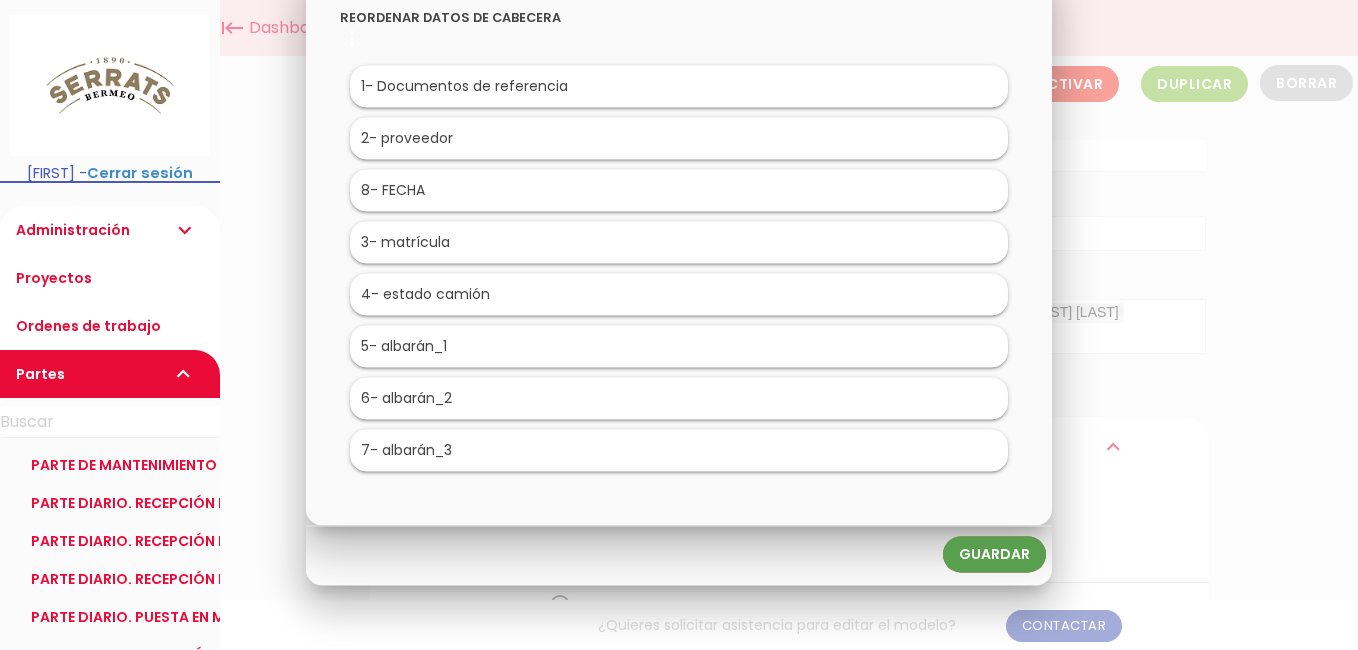 click on "Guardar" at bounding box center (994, 554) 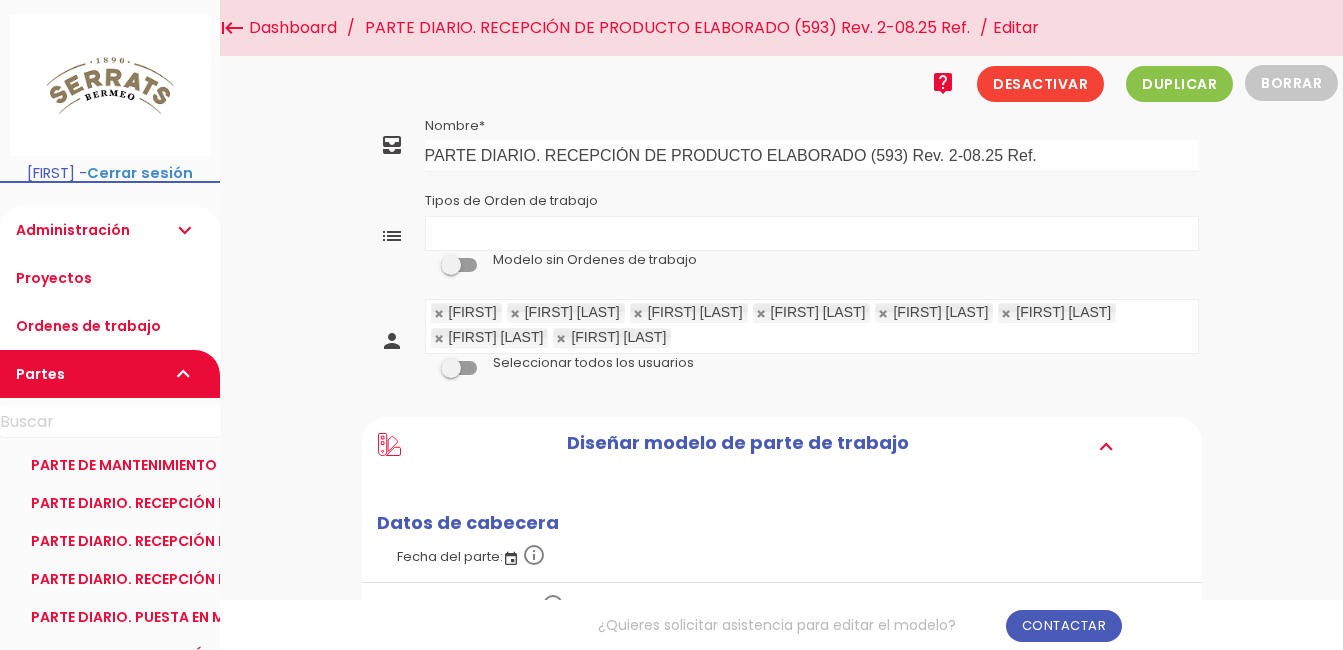 scroll, scrollTop: 0, scrollLeft: 0, axis: both 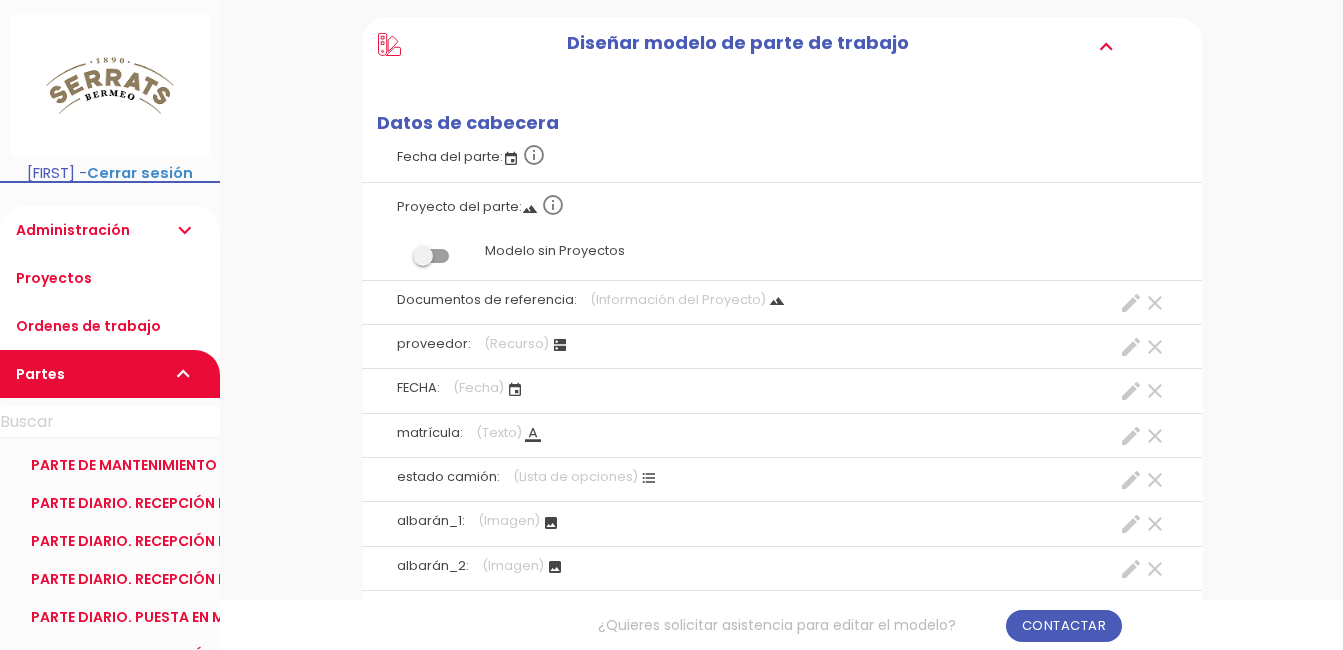 click on "create" at bounding box center (1131, 391) 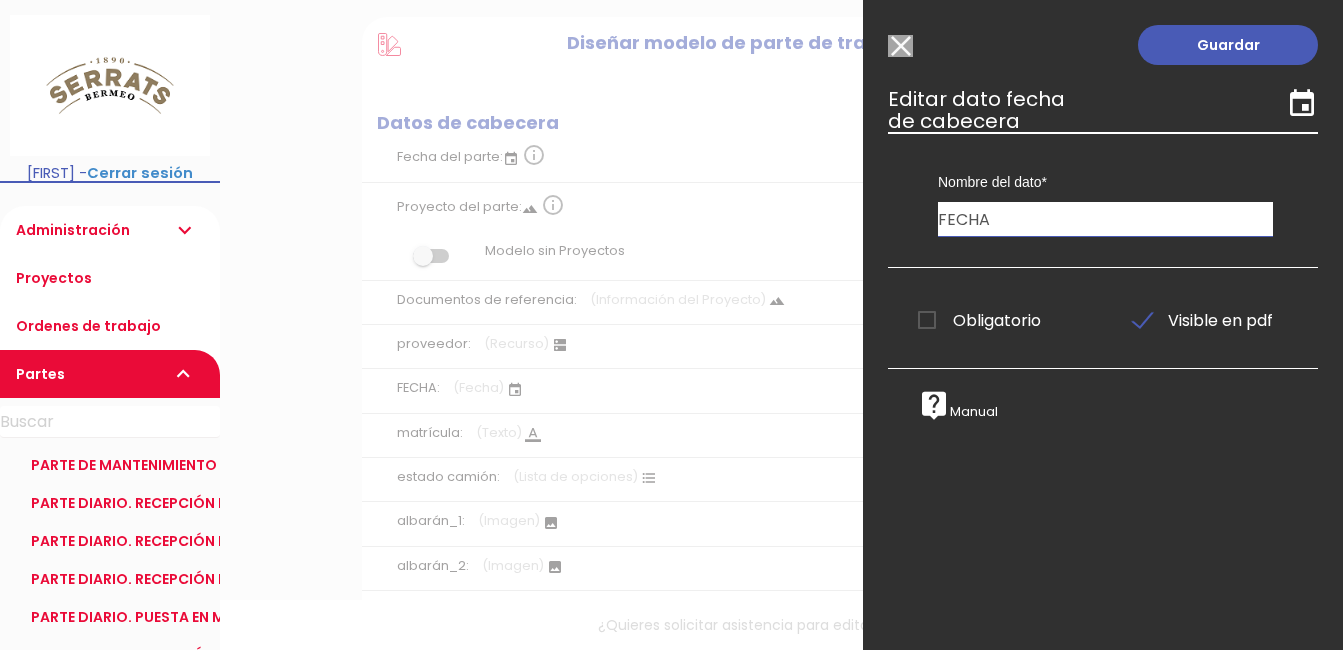 click on "FECHA" at bounding box center [1105, 219] 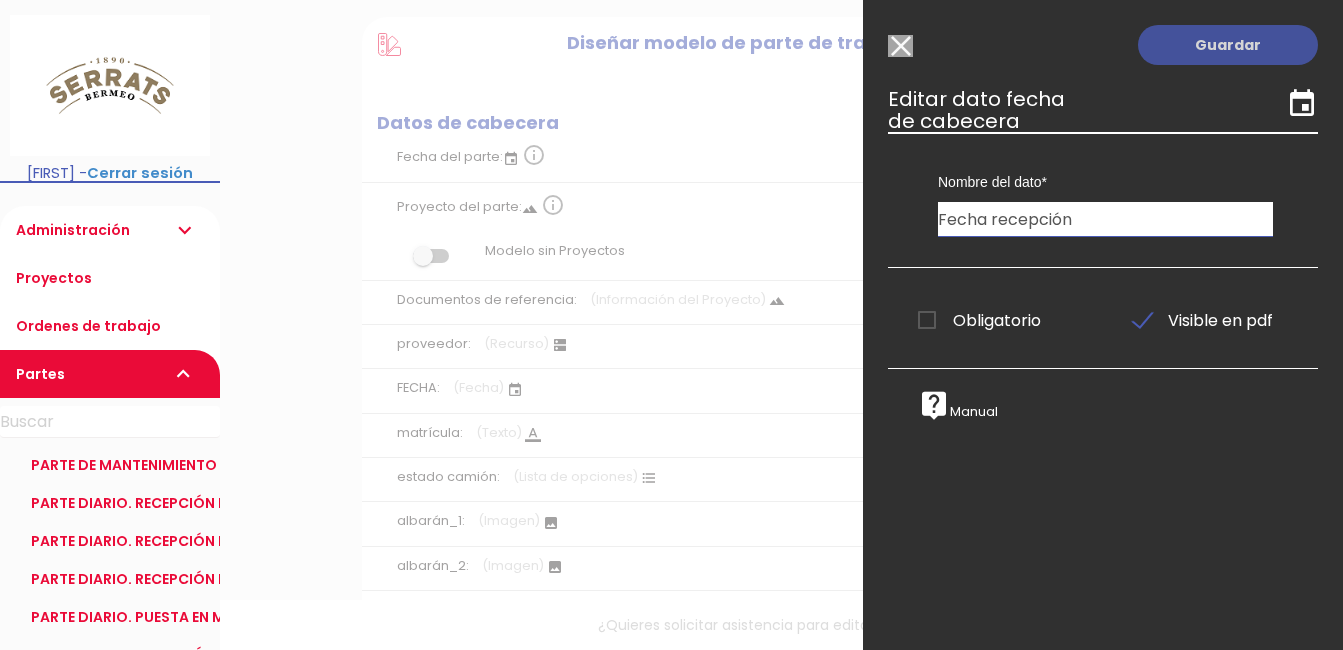 type on "Fecha recepción" 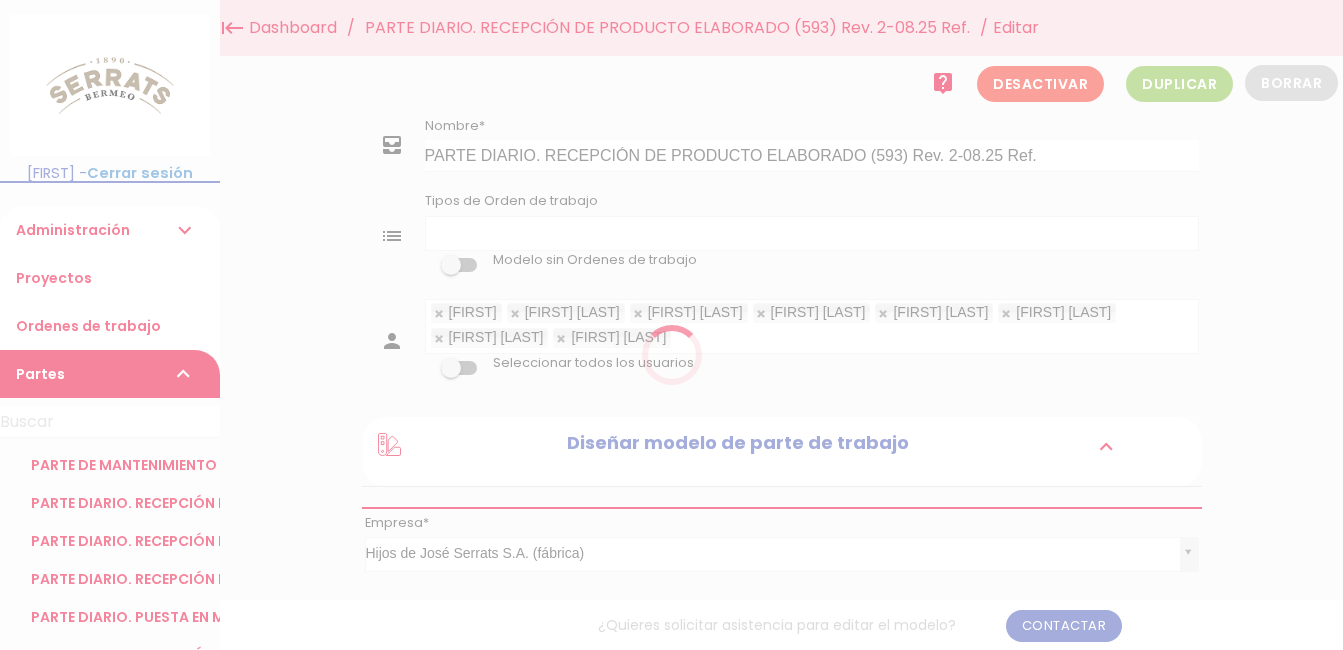 scroll, scrollTop: 380, scrollLeft: 0, axis: vertical 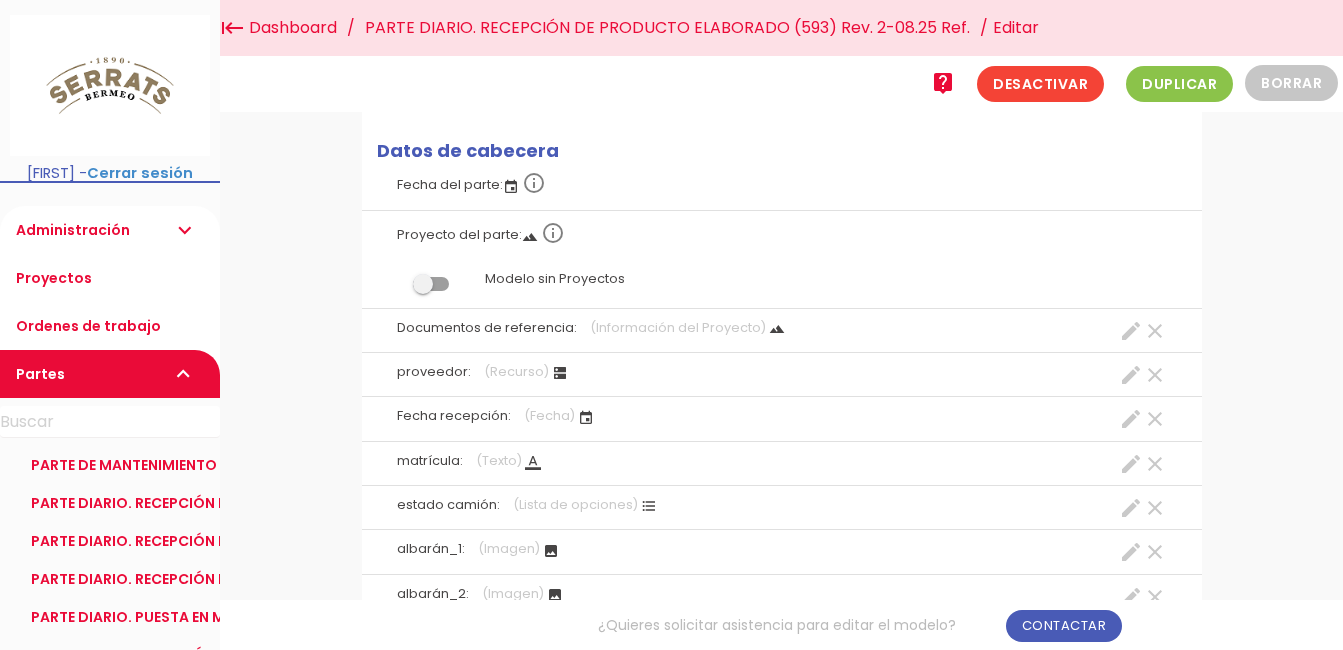 click on "Fecha recepción:" at bounding box center [454, 415] 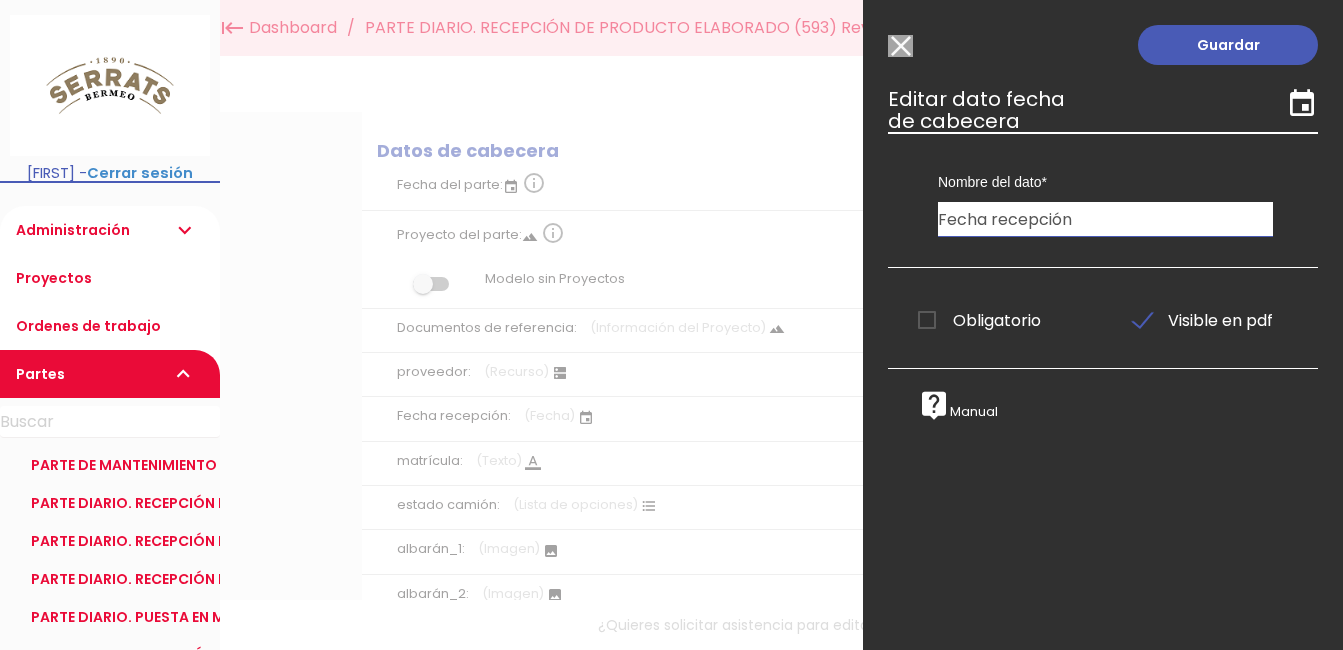 click on "Fecha recepción" at bounding box center (1105, 219) 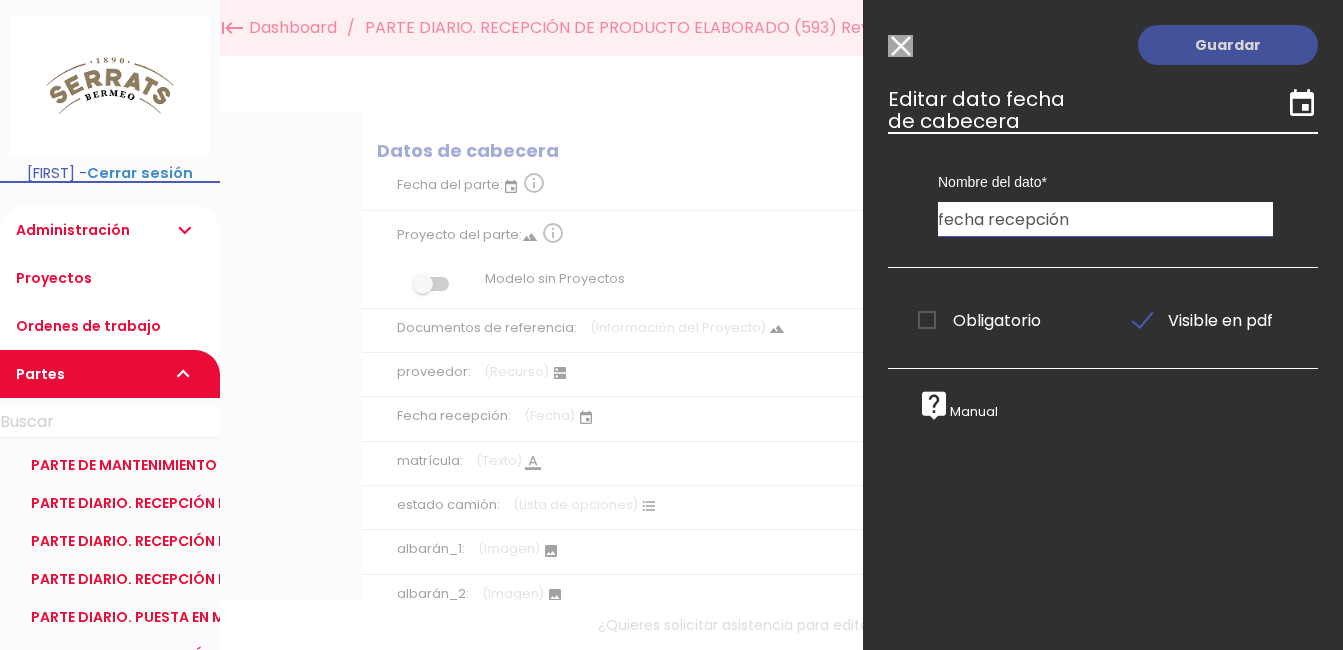 type on "fecha recepción" 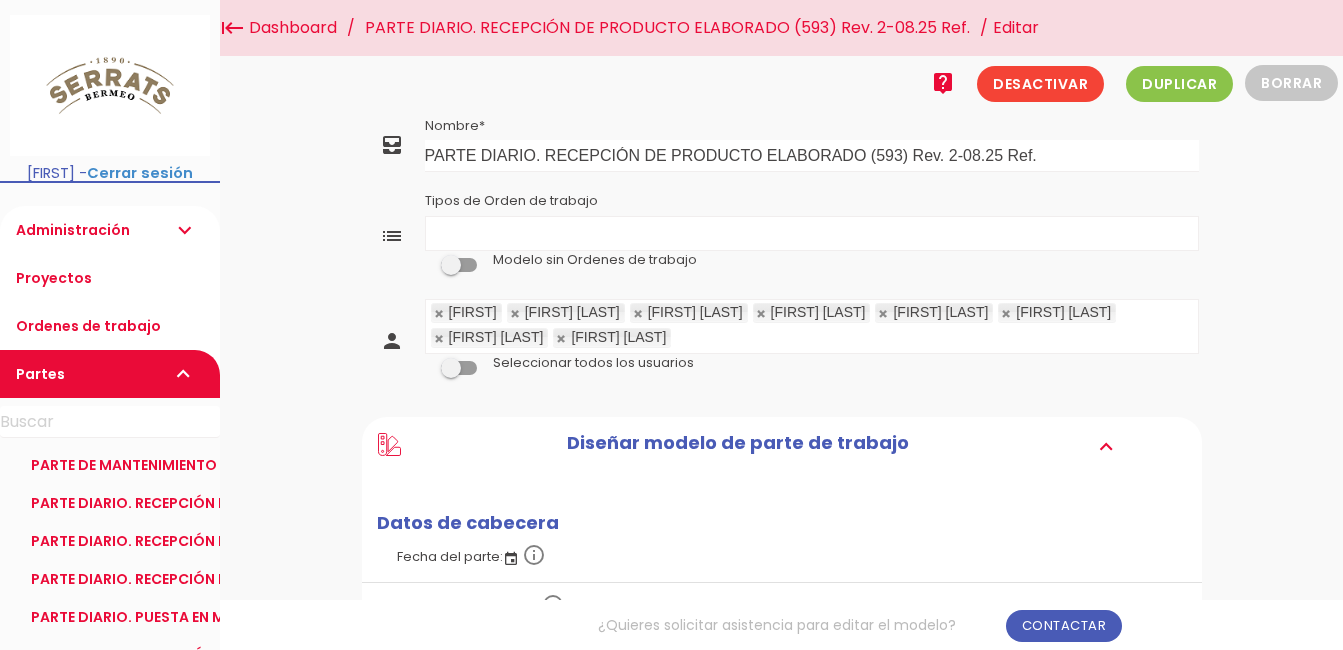 scroll, scrollTop: 260, scrollLeft: 0, axis: vertical 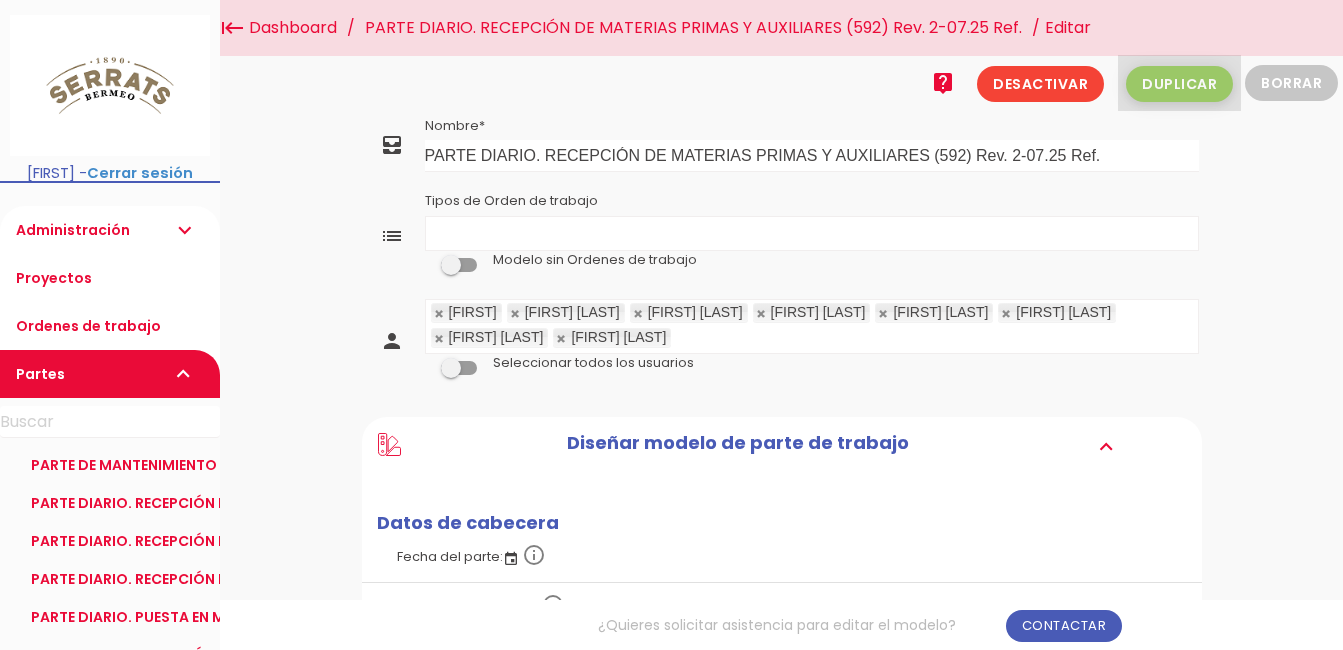 click on "Duplicar" at bounding box center [1179, 84] 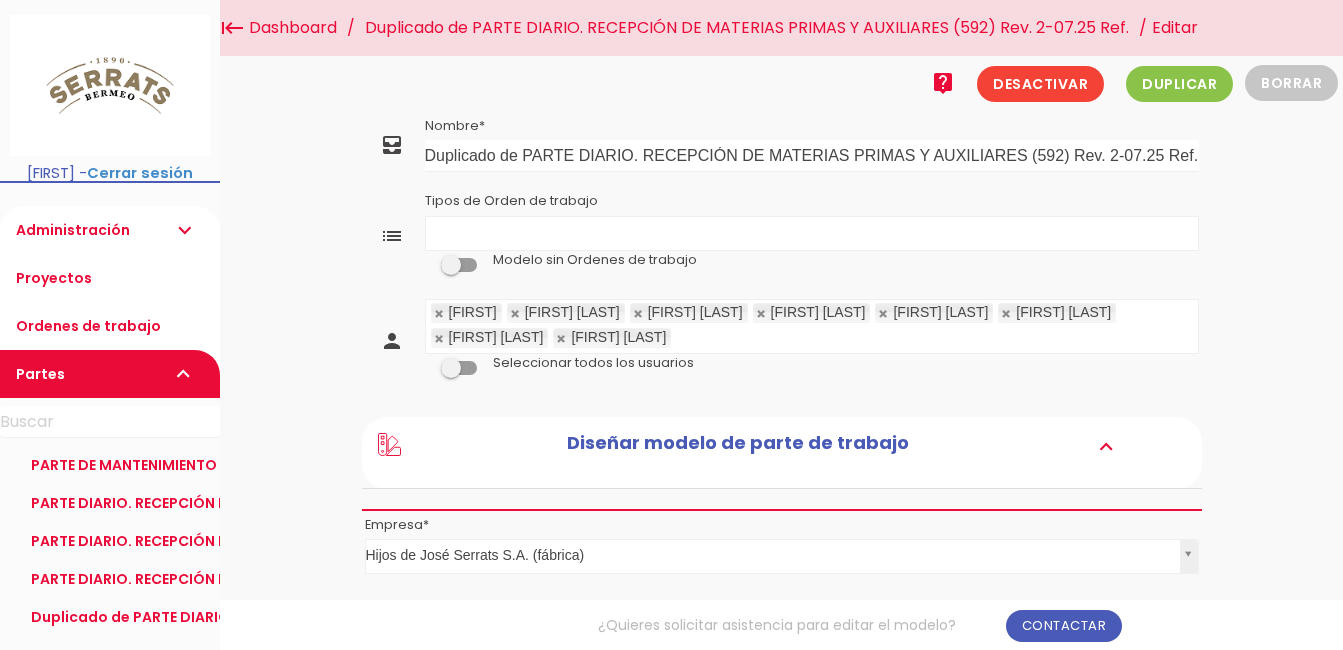 scroll, scrollTop: 0, scrollLeft: 0, axis: both 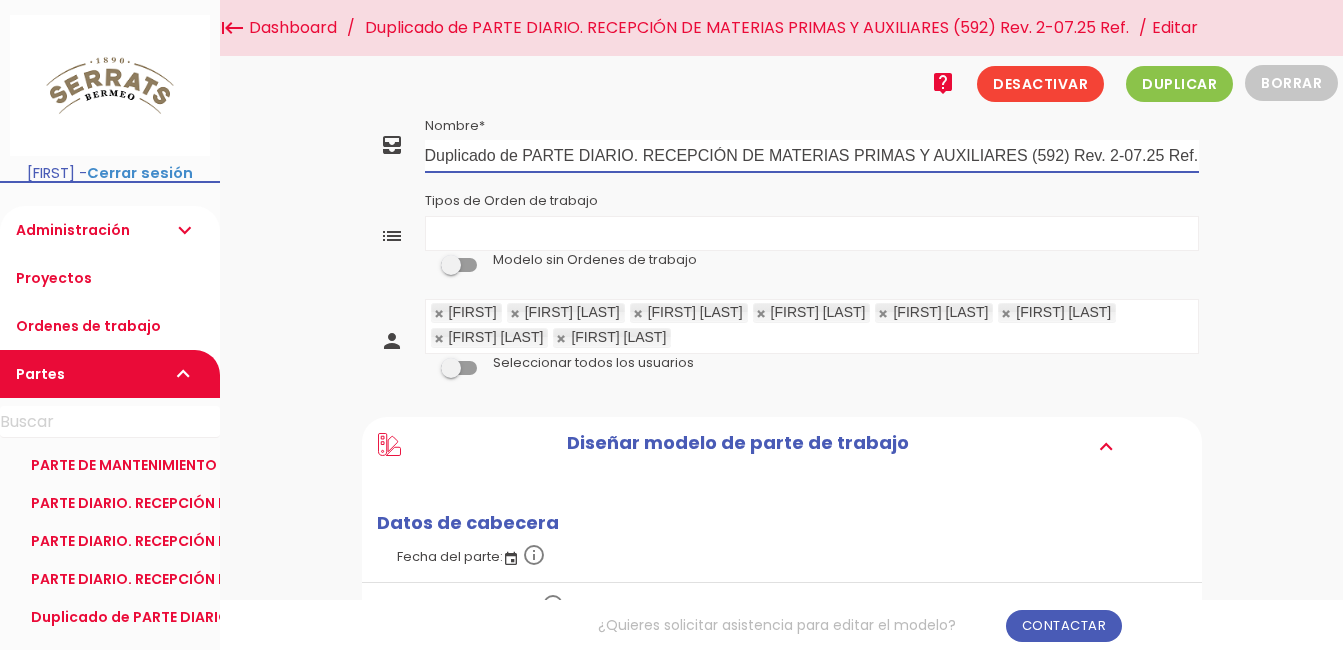 click on "Duplicado de PARTE DIARIO. RECEPCIÓN DE MATERIAS PRIMAS Y AUXILIARES (592) Rev. 2-07.25 Ref." at bounding box center (812, 156) 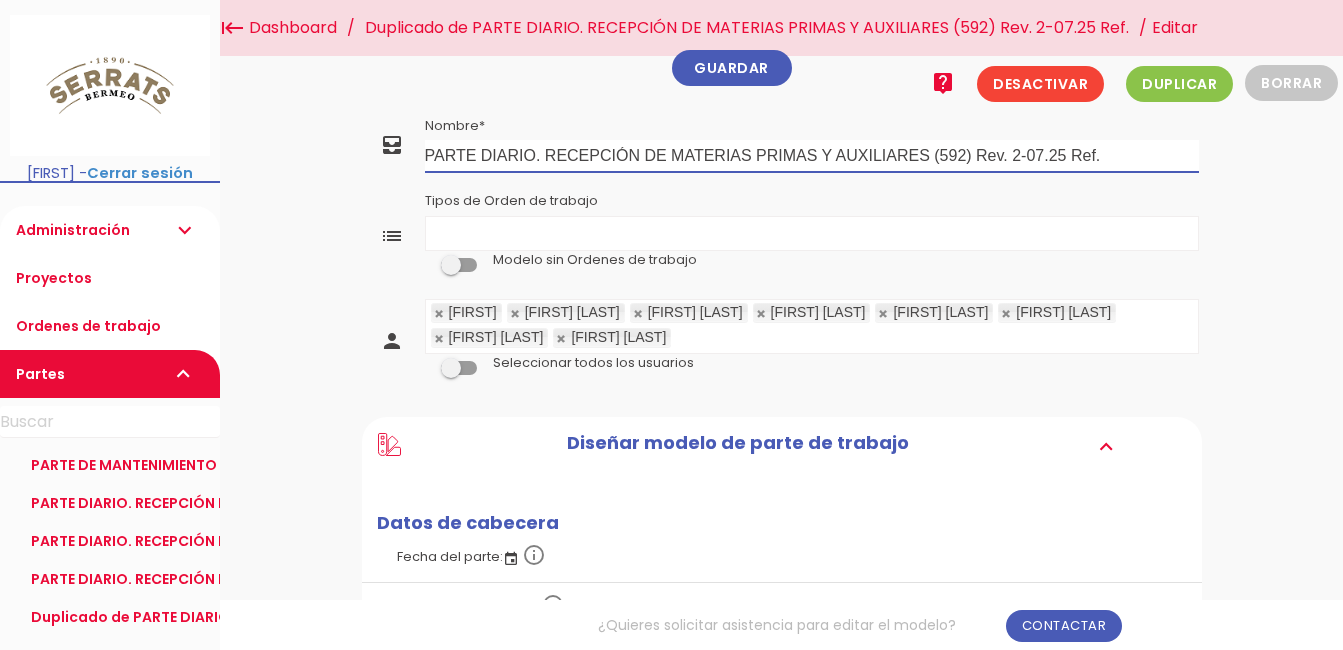 click on "PARTE DIARIO. RECEPCIÓN DE MATERIAS PRIMAS Y AUXILIARES (592) Rev. 2-07.25 Ref." at bounding box center [812, 156] 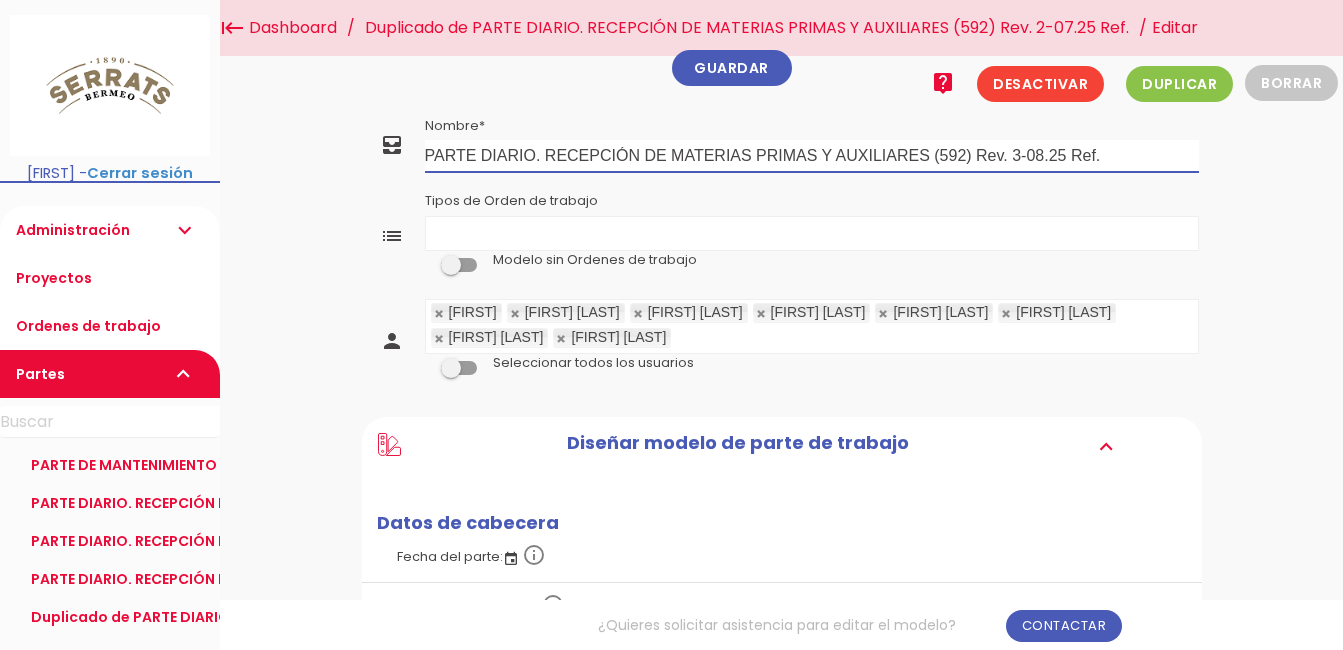 type on "PARTE DIARIO. RECEPCIÓN DE MATERIAS PRIMAS Y AUXILIARES (592) Rev. 3-08.25 Ref." 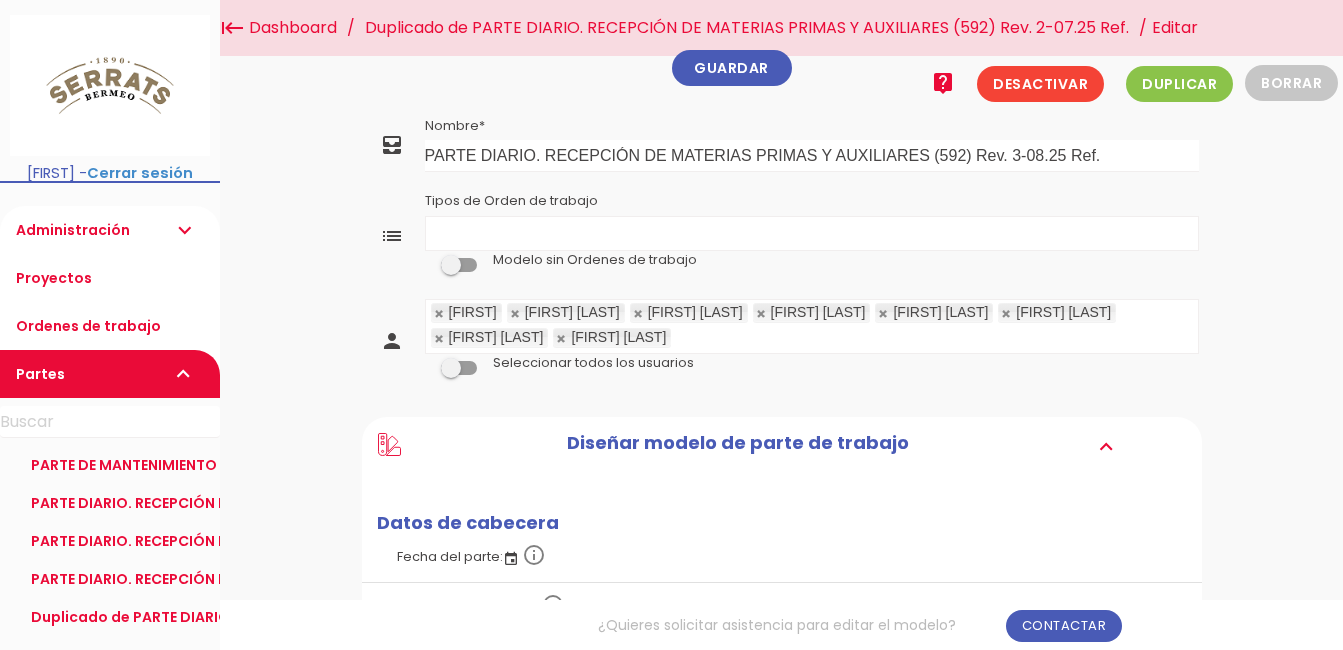 click on "menu
keyboard_tab
Dashboard
Editar" at bounding box center [781, 1749] 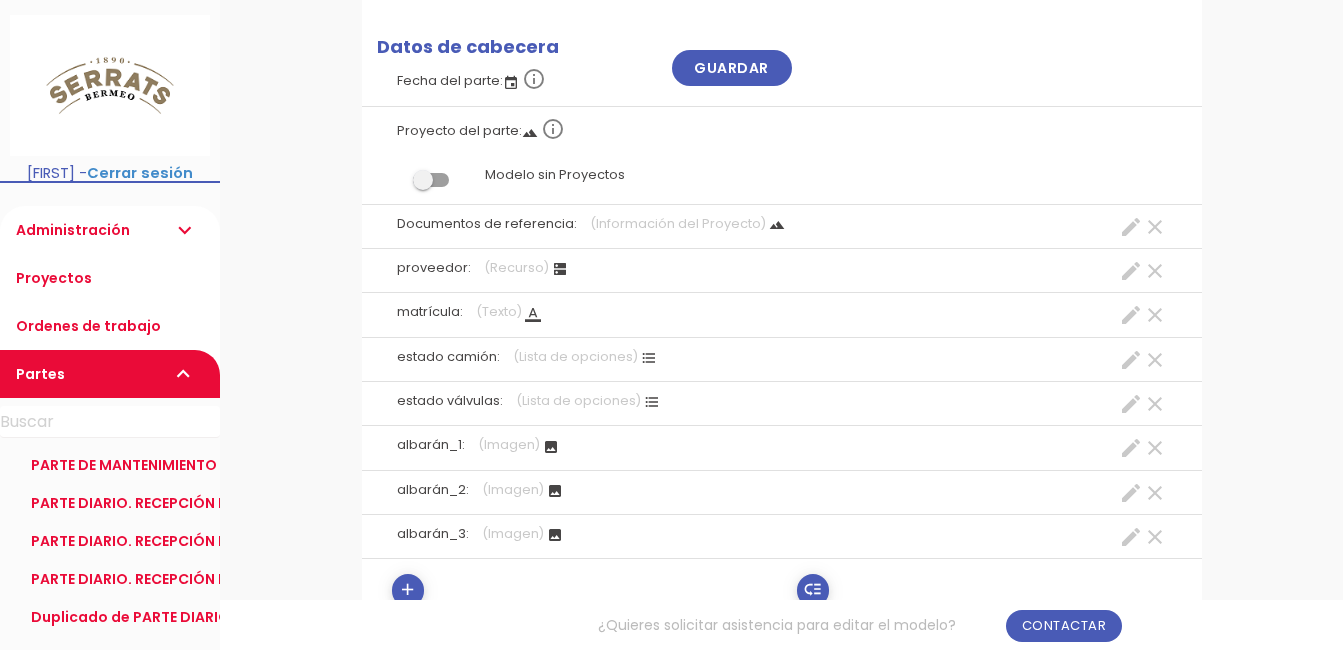 scroll, scrollTop: 500, scrollLeft: 0, axis: vertical 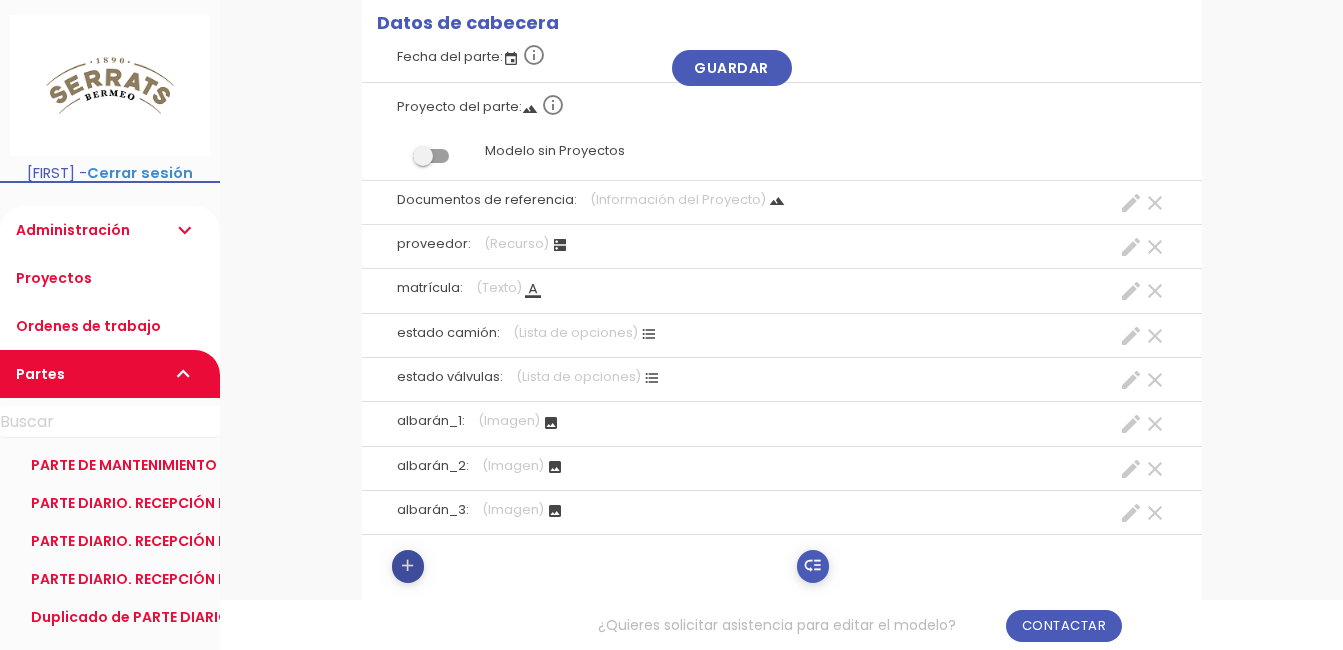 click on "add" at bounding box center (407, 566) 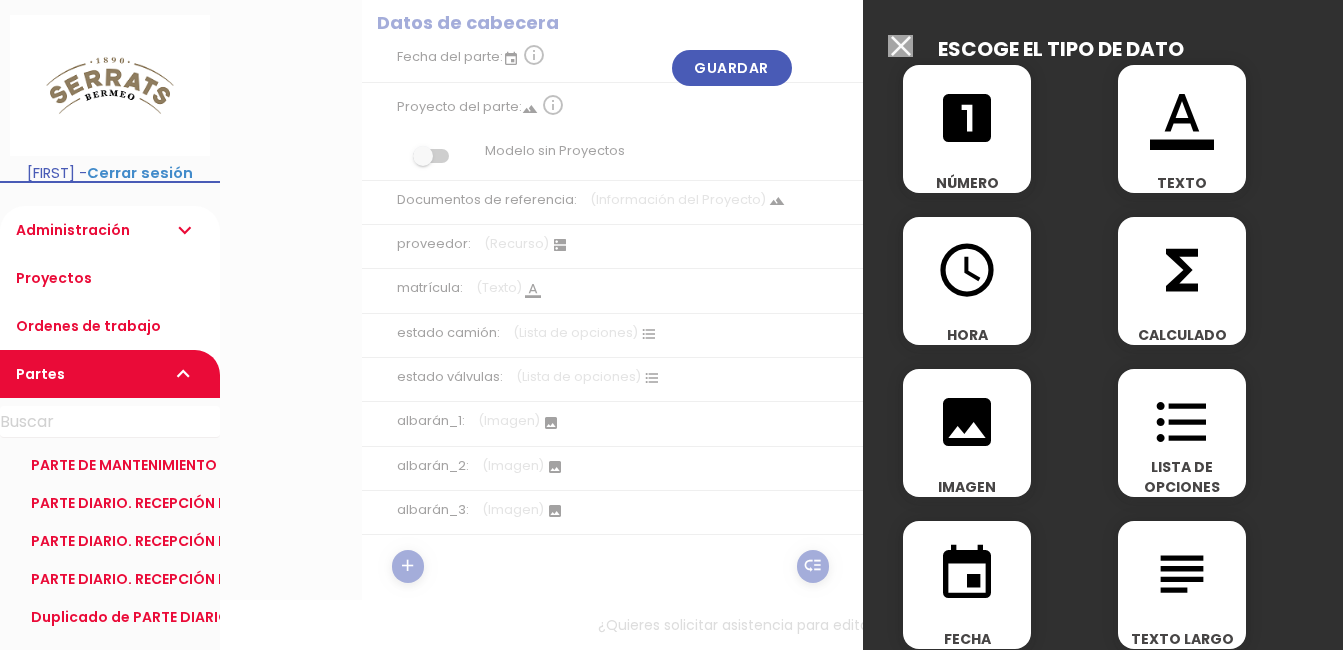 click on "event" at bounding box center [967, 563] 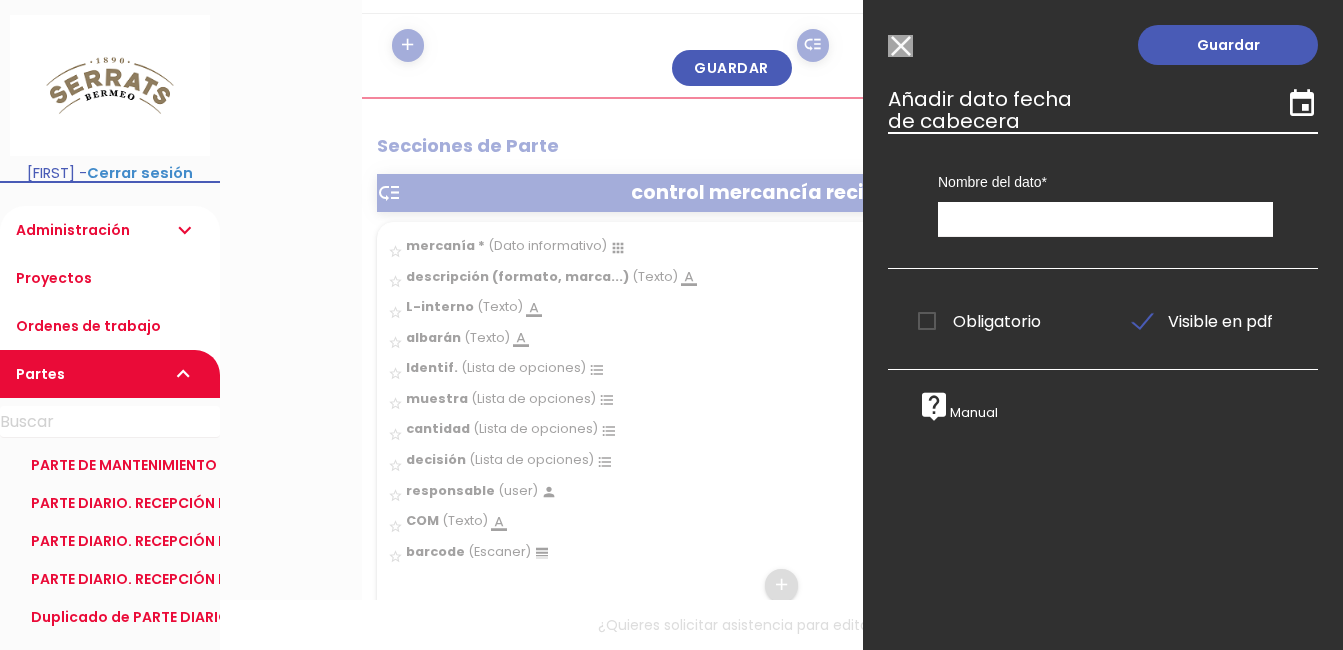 scroll, scrollTop: 1068, scrollLeft: 0, axis: vertical 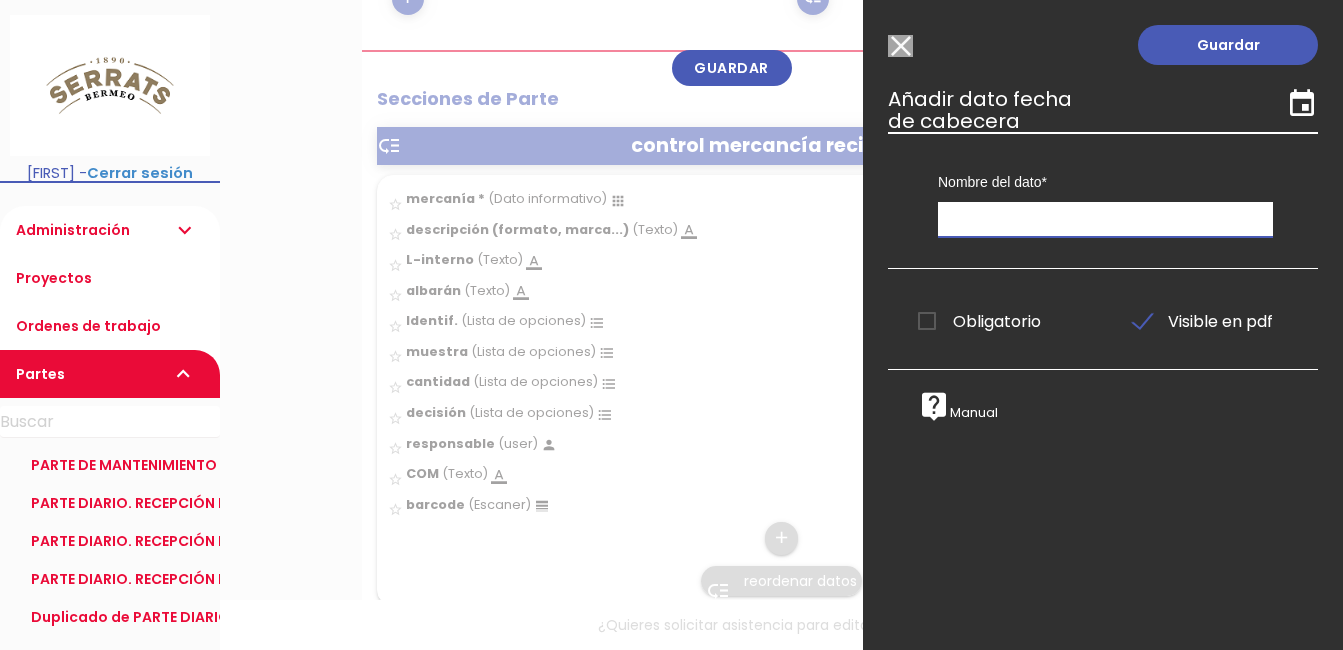 click at bounding box center [1105, 219] 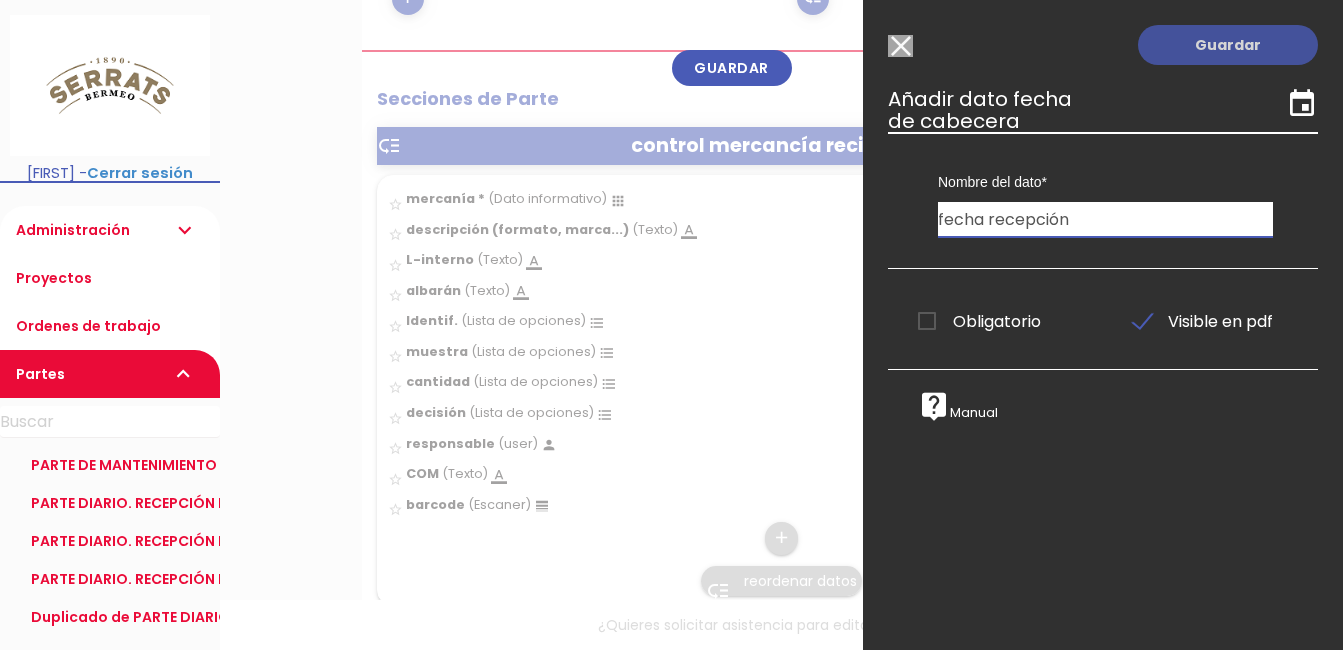 type on "fecha recepción" 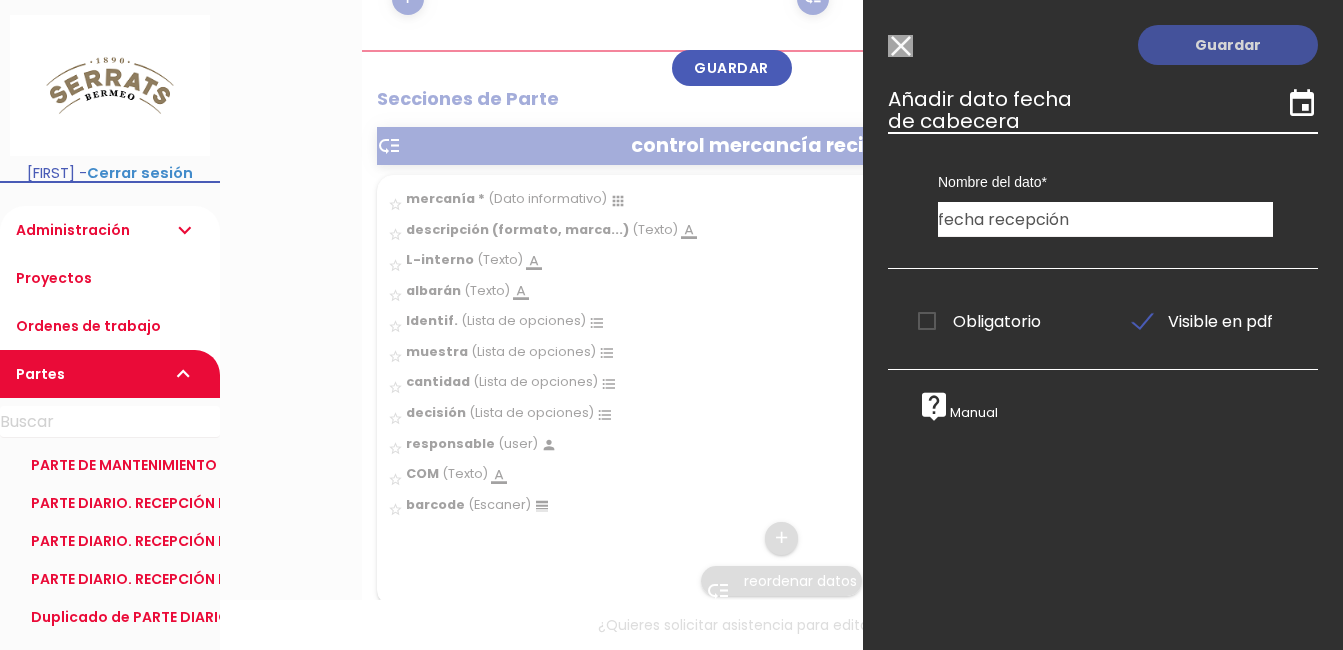 click on "Guardar" at bounding box center (1228, 45) 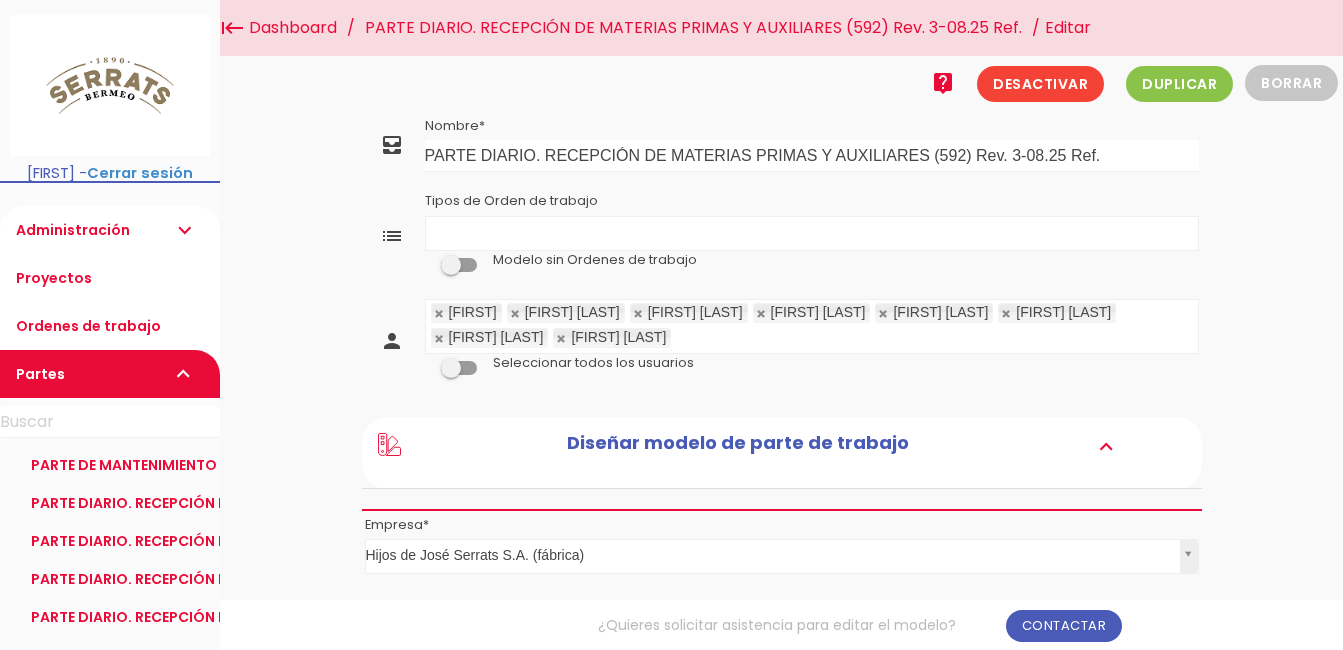 scroll, scrollTop: 2892, scrollLeft: 0, axis: vertical 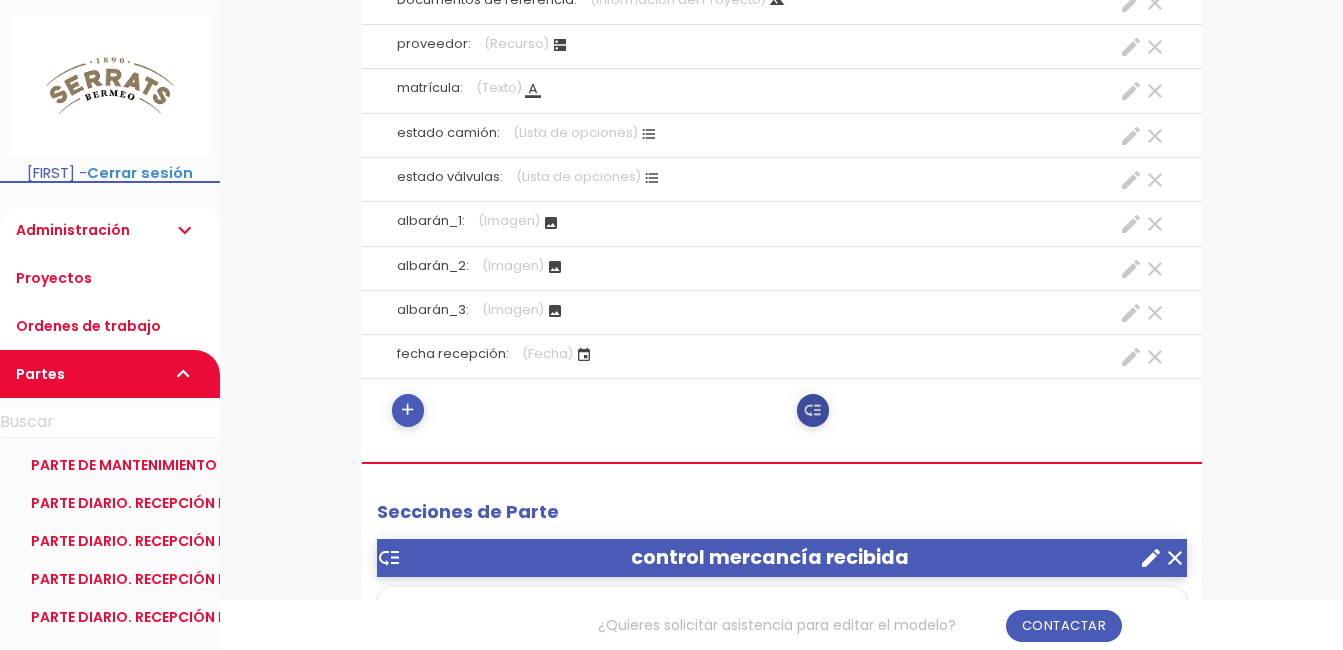 click on "low_priority" at bounding box center [812, 411] 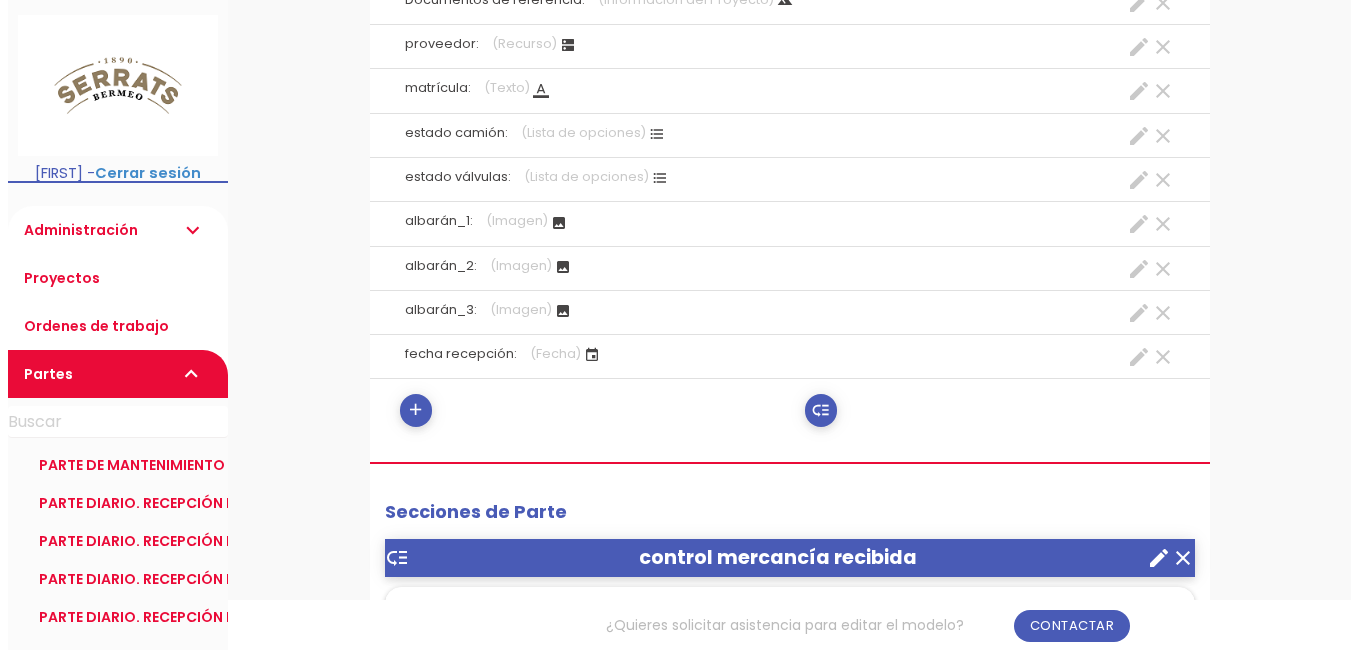 scroll, scrollTop: 0, scrollLeft: 0, axis: both 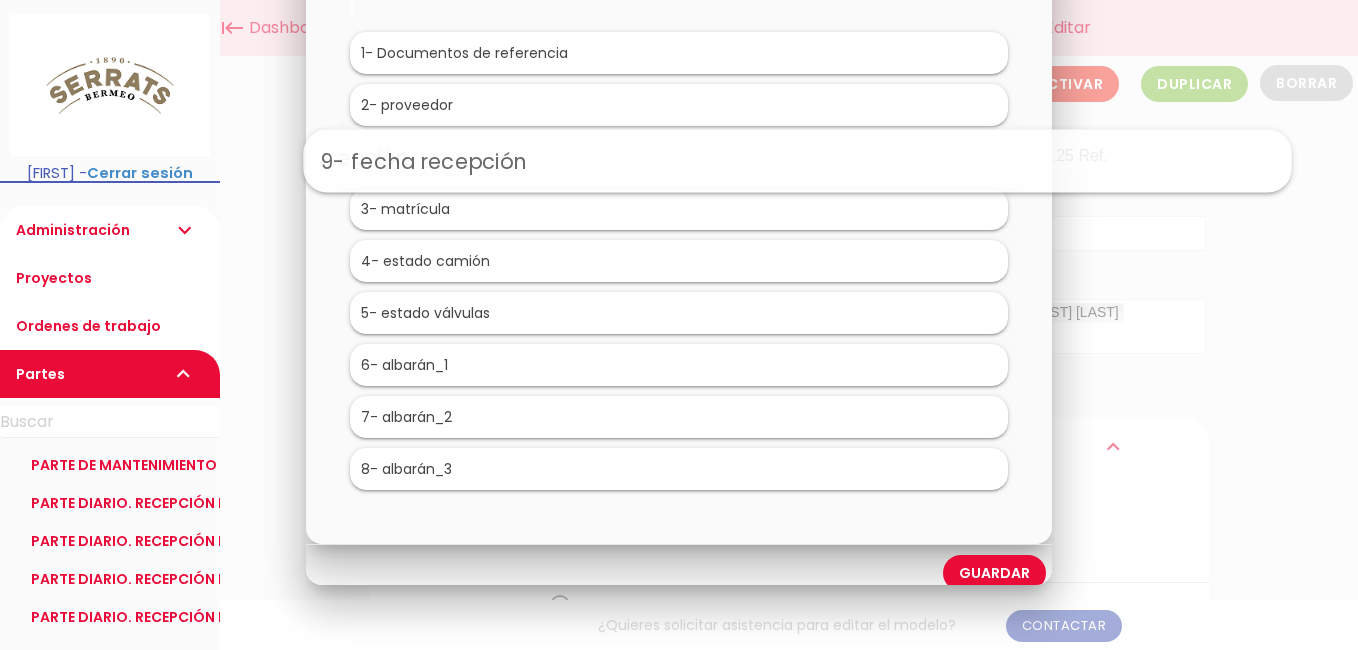 drag, startPoint x: 417, startPoint y: 475, endPoint x: 536, endPoint y: 166, distance: 331.12234 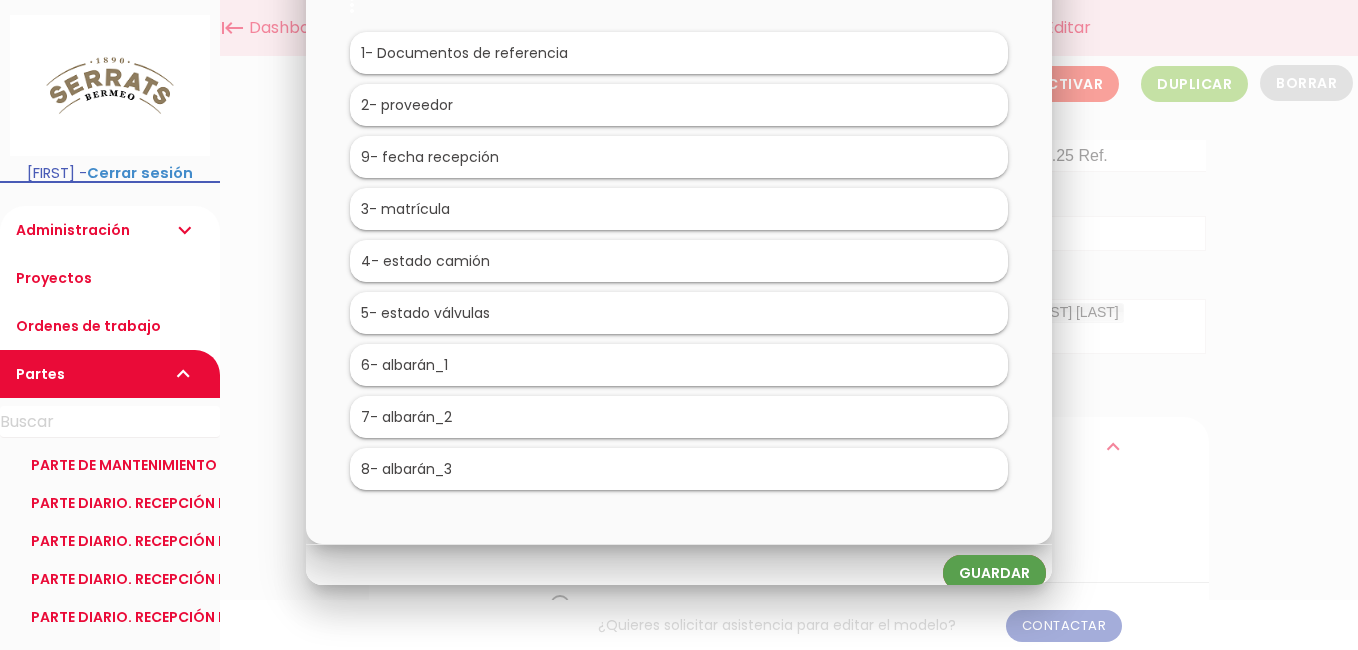 click on "Guardar" at bounding box center [994, 573] 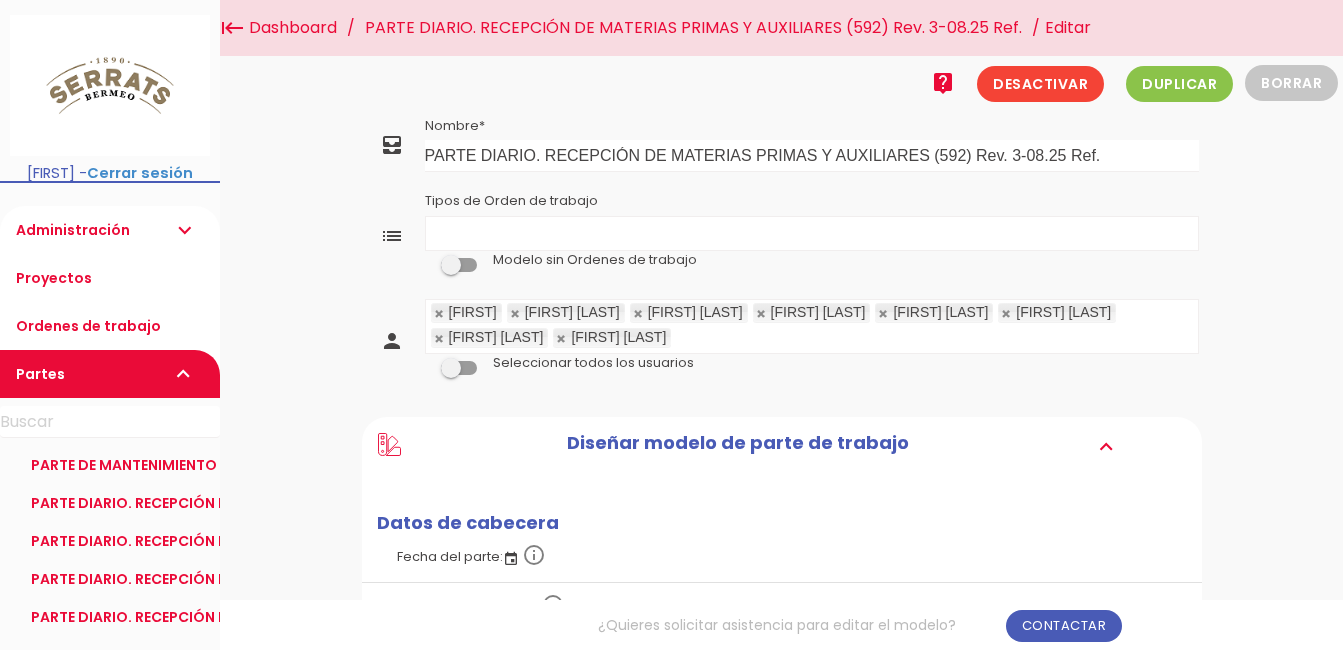 scroll, scrollTop: 0, scrollLeft: 0, axis: both 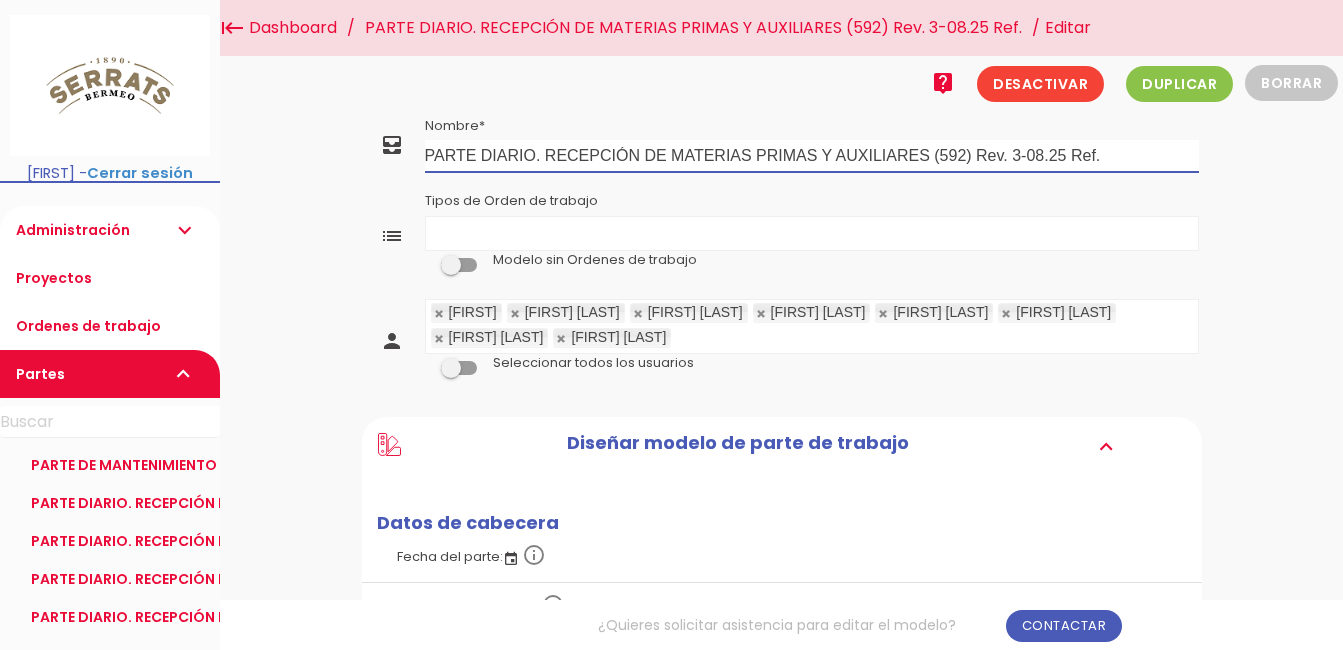 drag, startPoint x: 1116, startPoint y: 151, endPoint x: 297, endPoint y: 176, distance: 819.3815 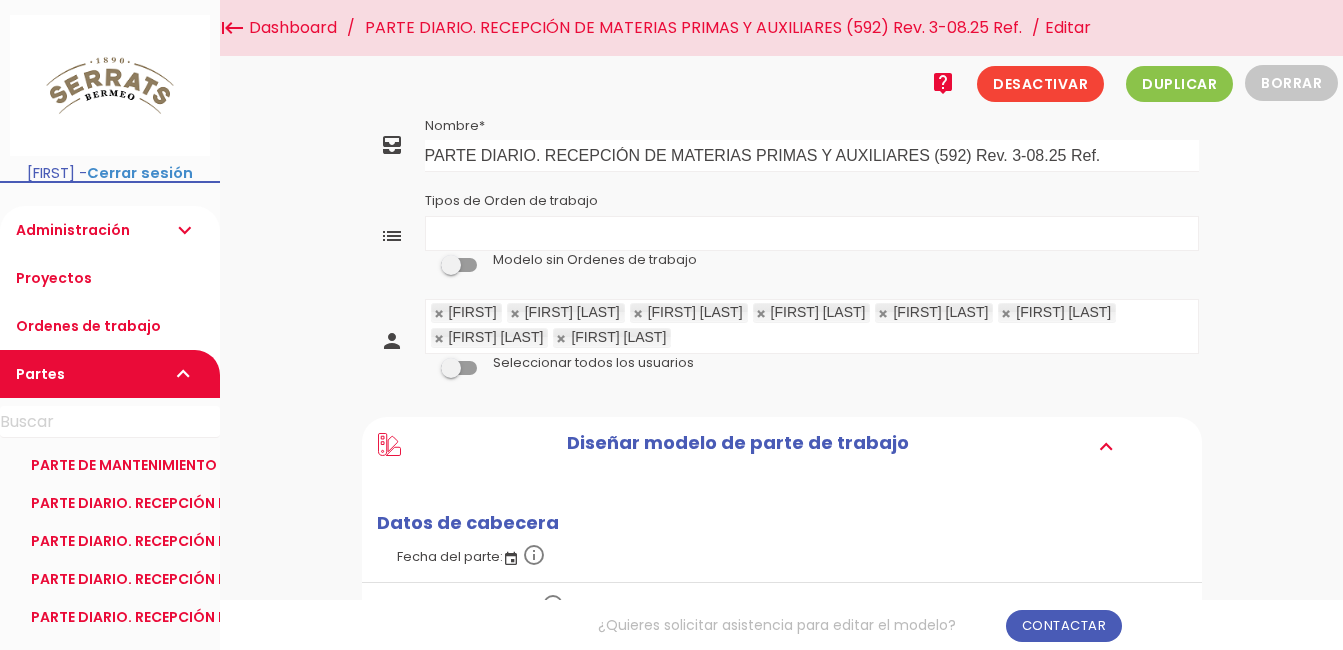 click on "PARTE DIARIO. RECEPCIÓN DE MATERIAS PRIMAS Y AUXILIARES (592) Rev. 3-08.25 Ref." at bounding box center (693, 28) 